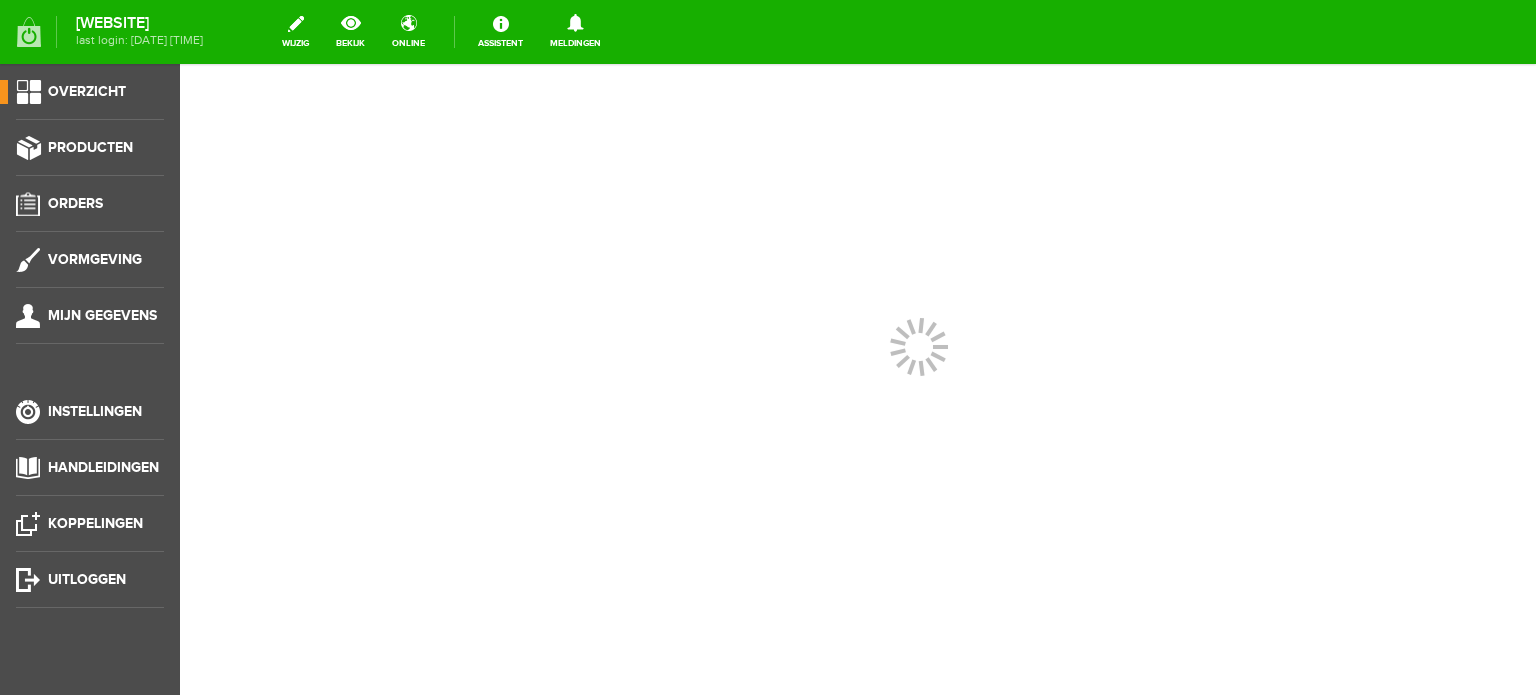 scroll, scrollTop: 0, scrollLeft: 0, axis: both 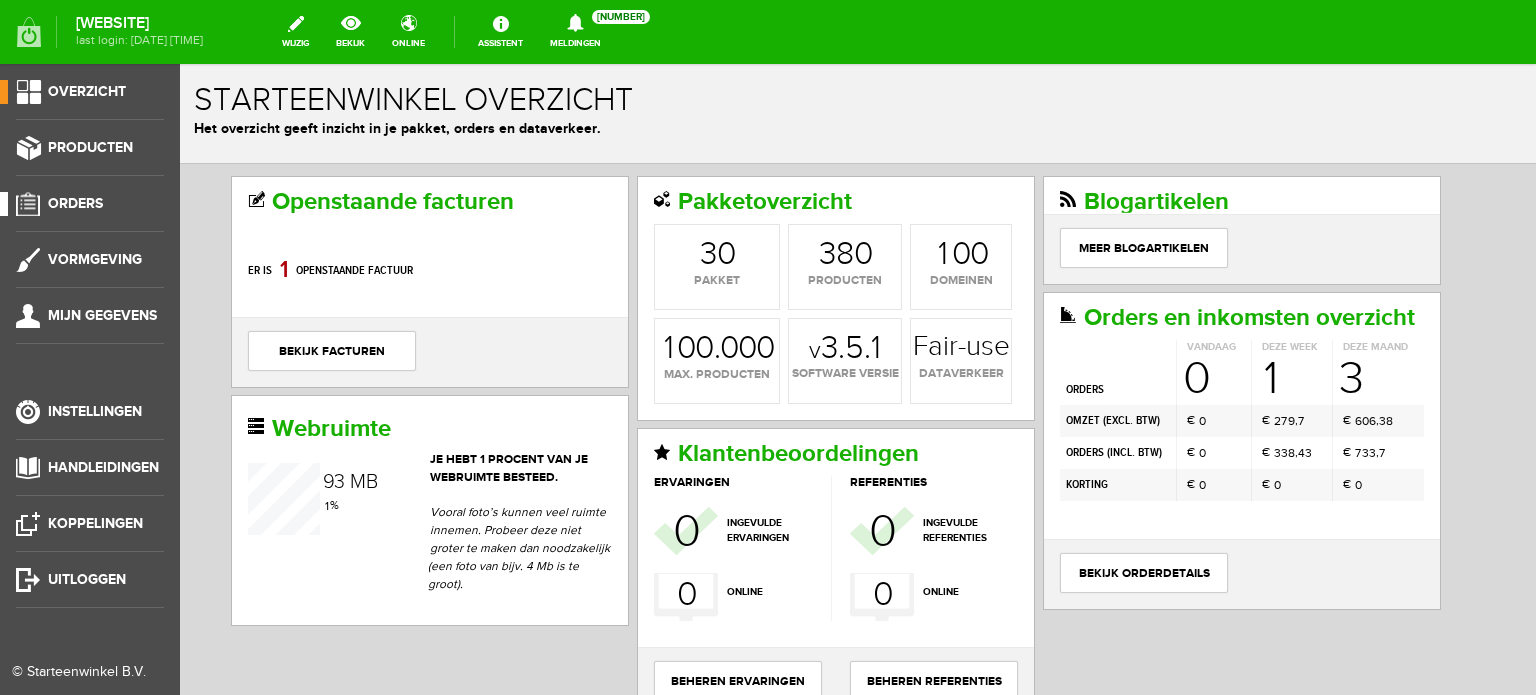 click on "Orders" at bounding box center (75, 203) 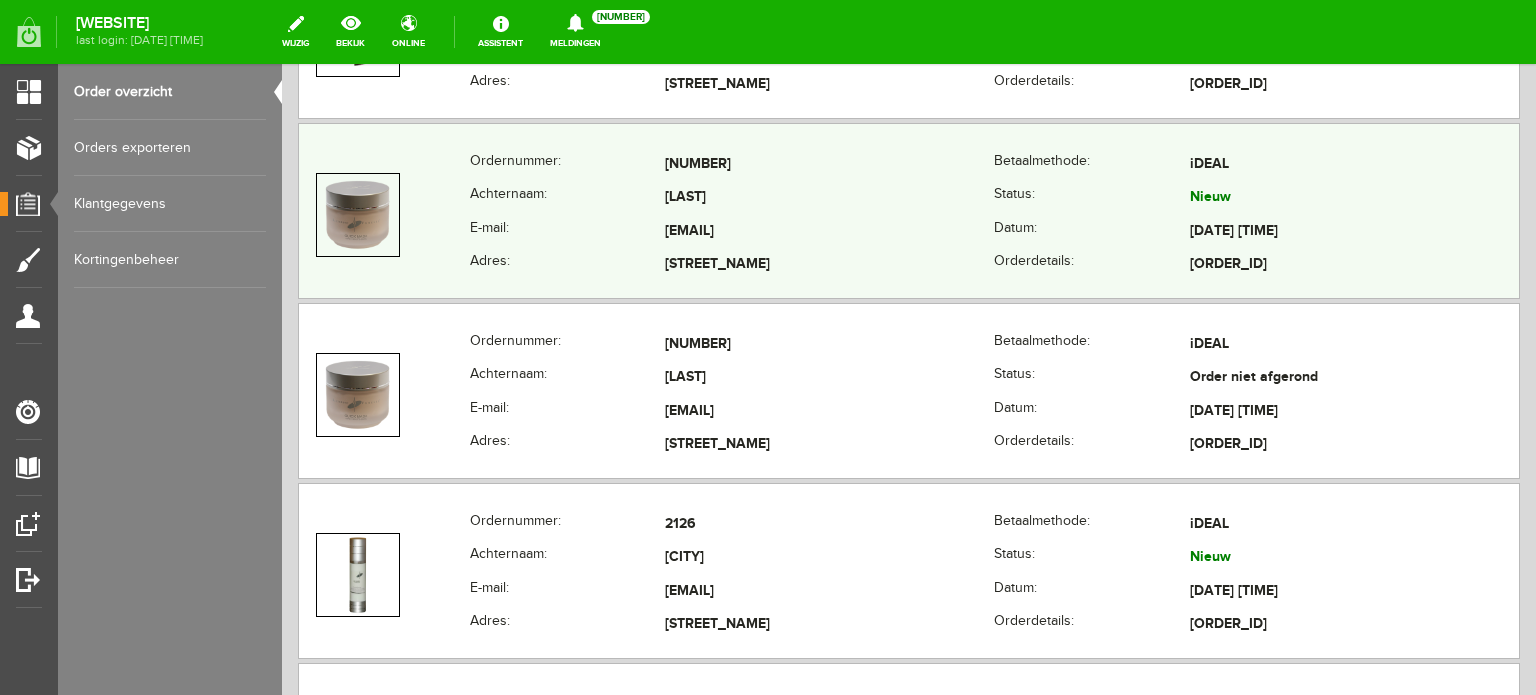 scroll, scrollTop: 800, scrollLeft: 0, axis: vertical 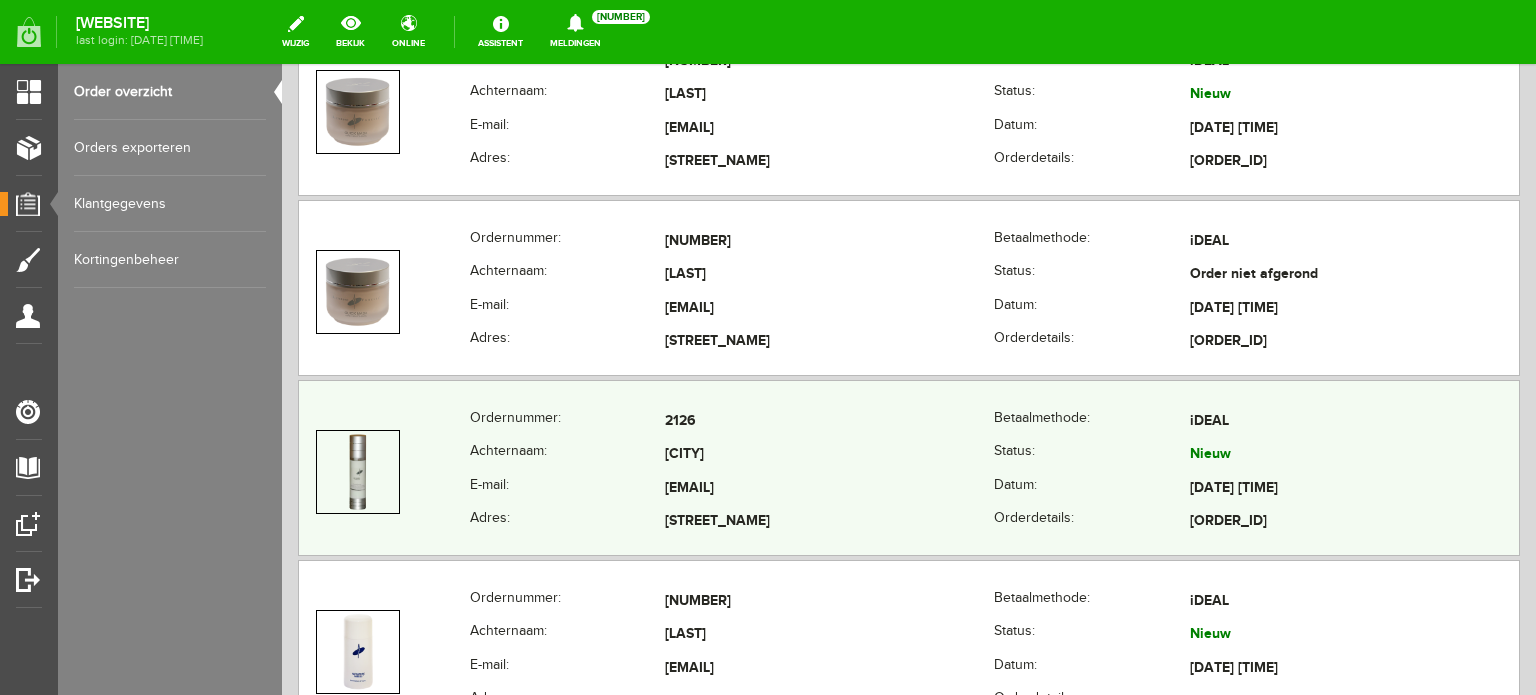 click on "info@[EMAIL].nl" at bounding box center (829, 489) 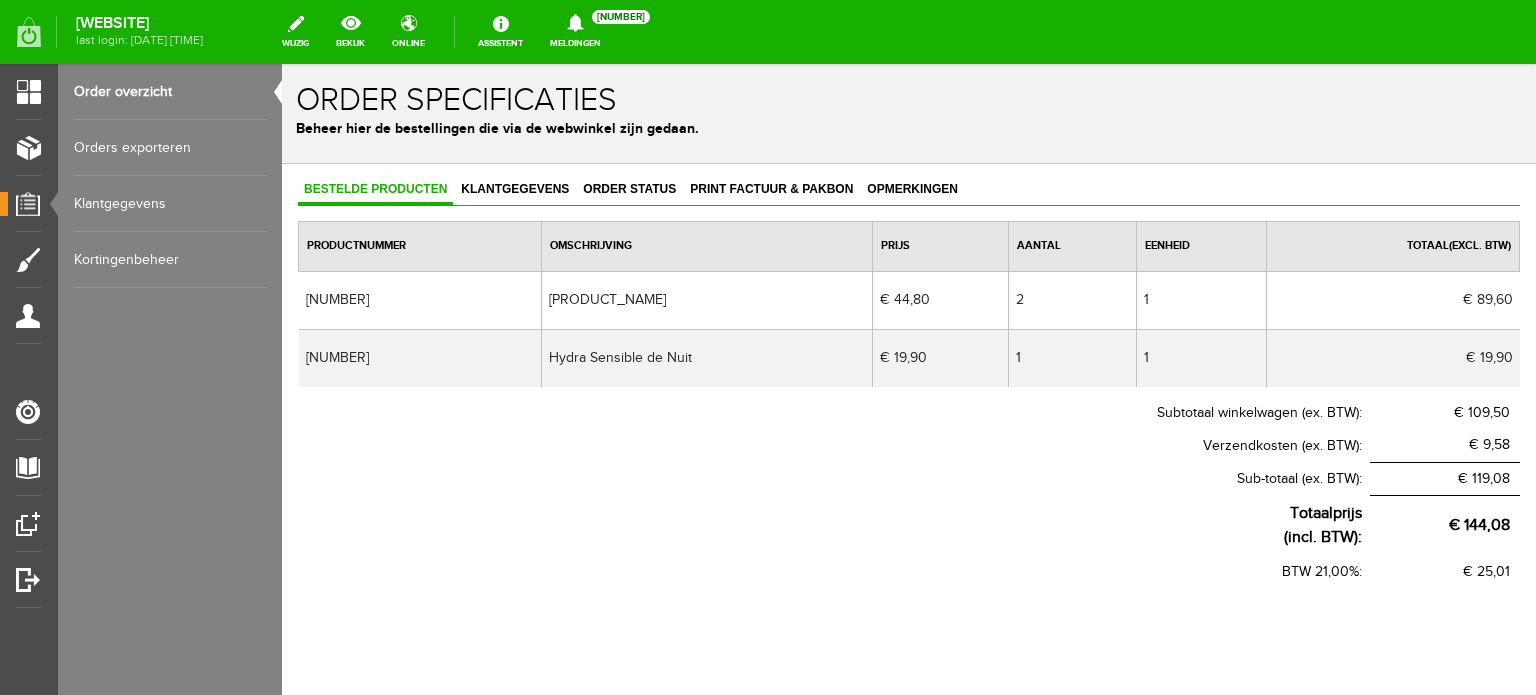 scroll, scrollTop: 0, scrollLeft: 0, axis: both 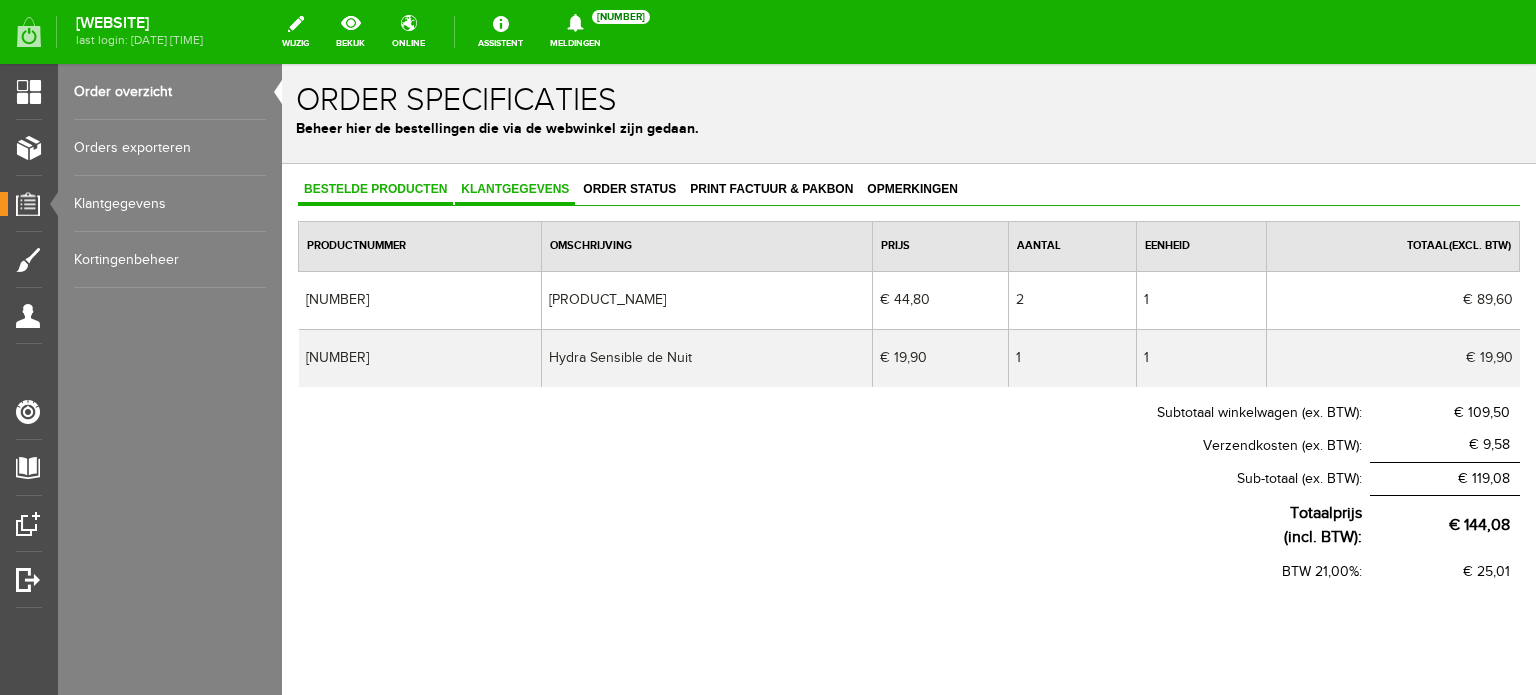 click on "Klantgegevens" at bounding box center (515, 189) 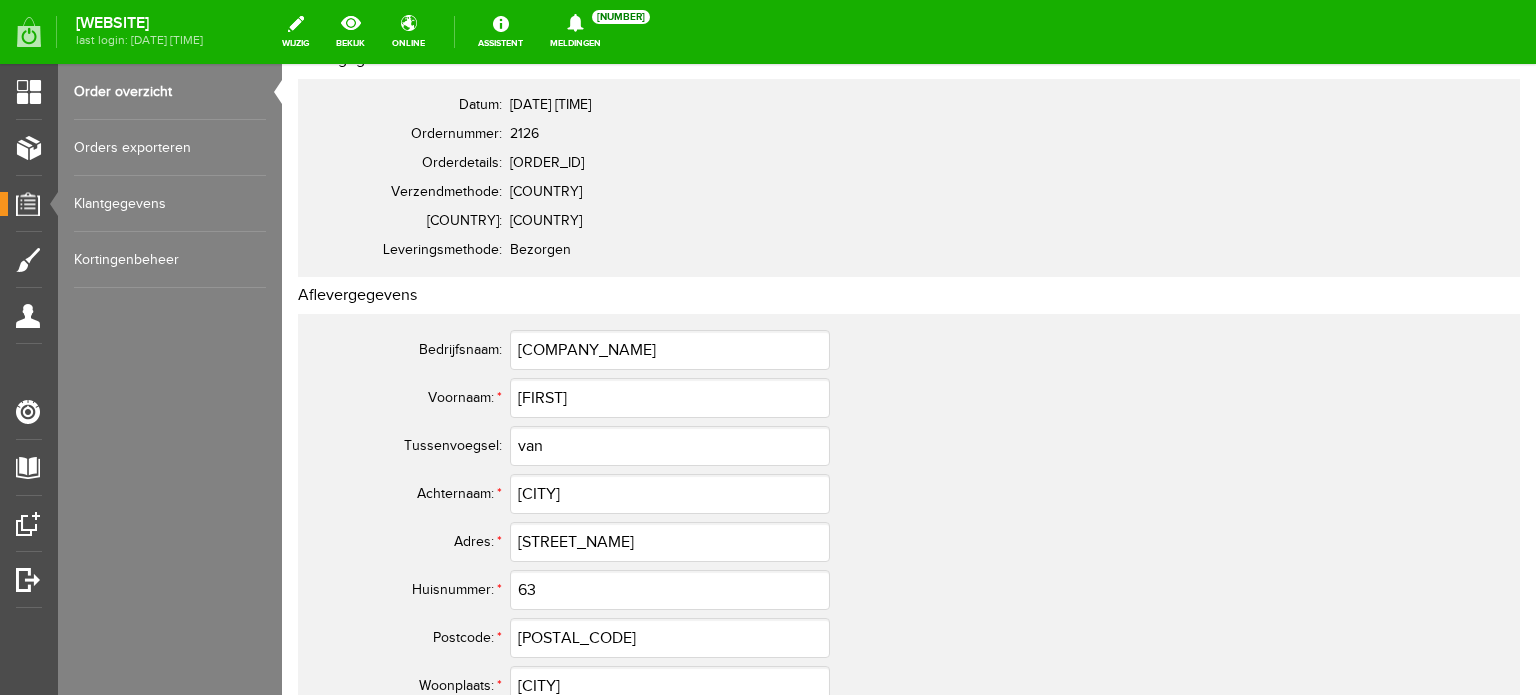 scroll, scrollTop: 0, scrollLeft: 0, axis: both 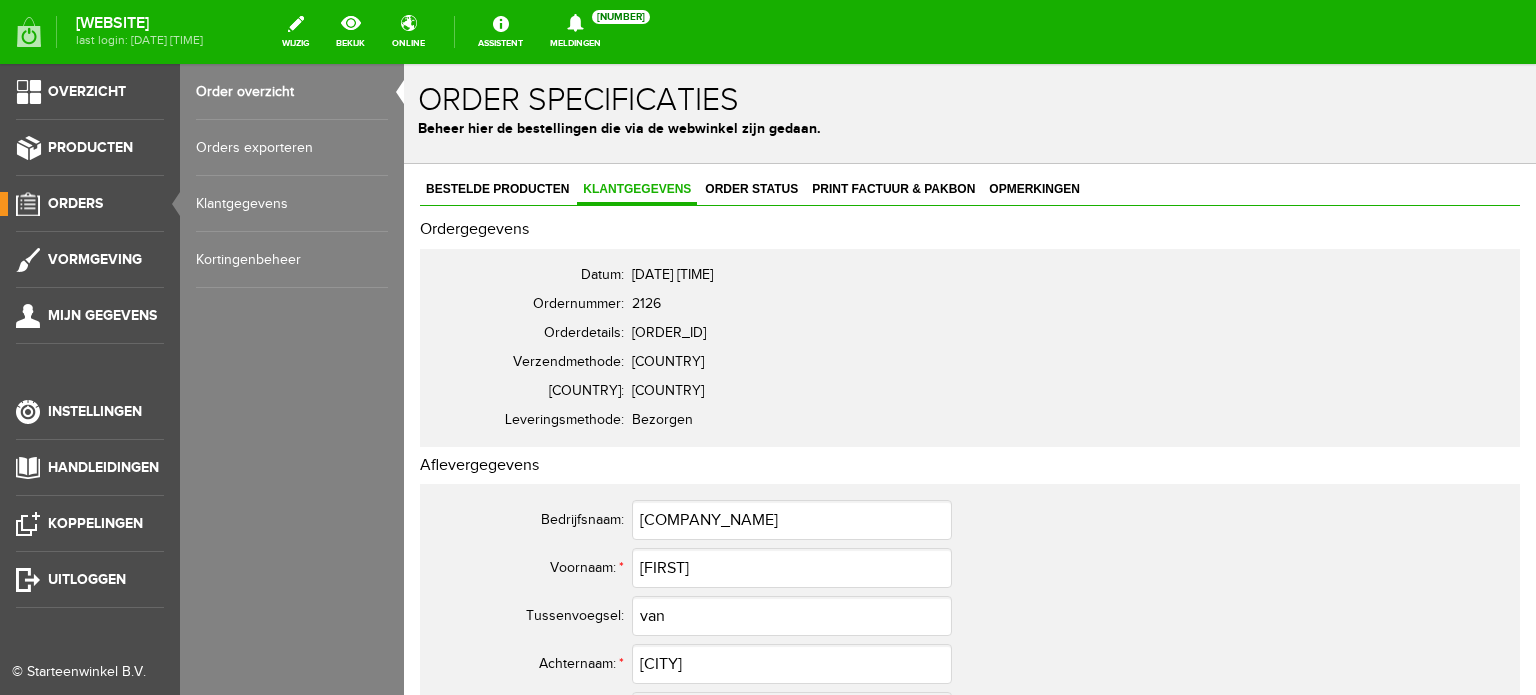 click on "Orders" at bounding box center [75, 203] 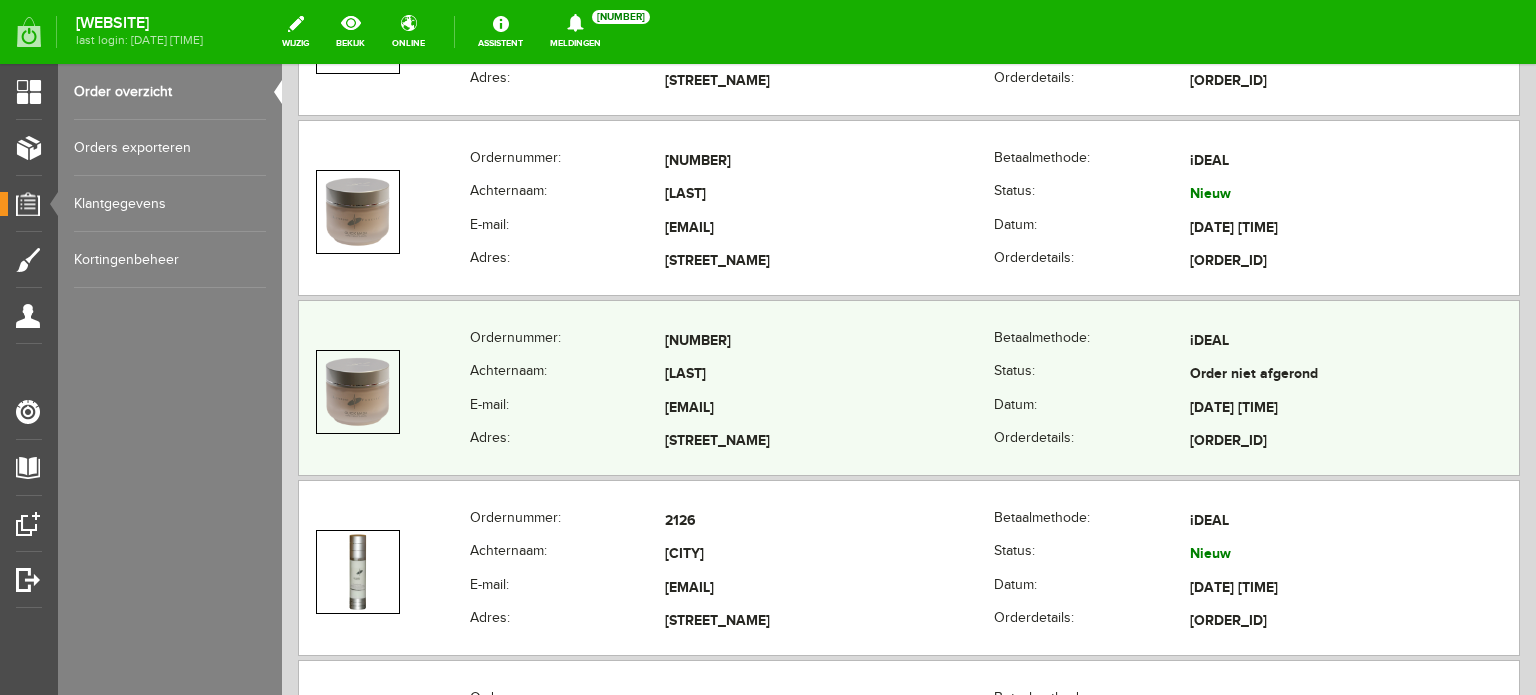 scroll, scrollTop: 500, scrollLeft: 0, axis: vertical 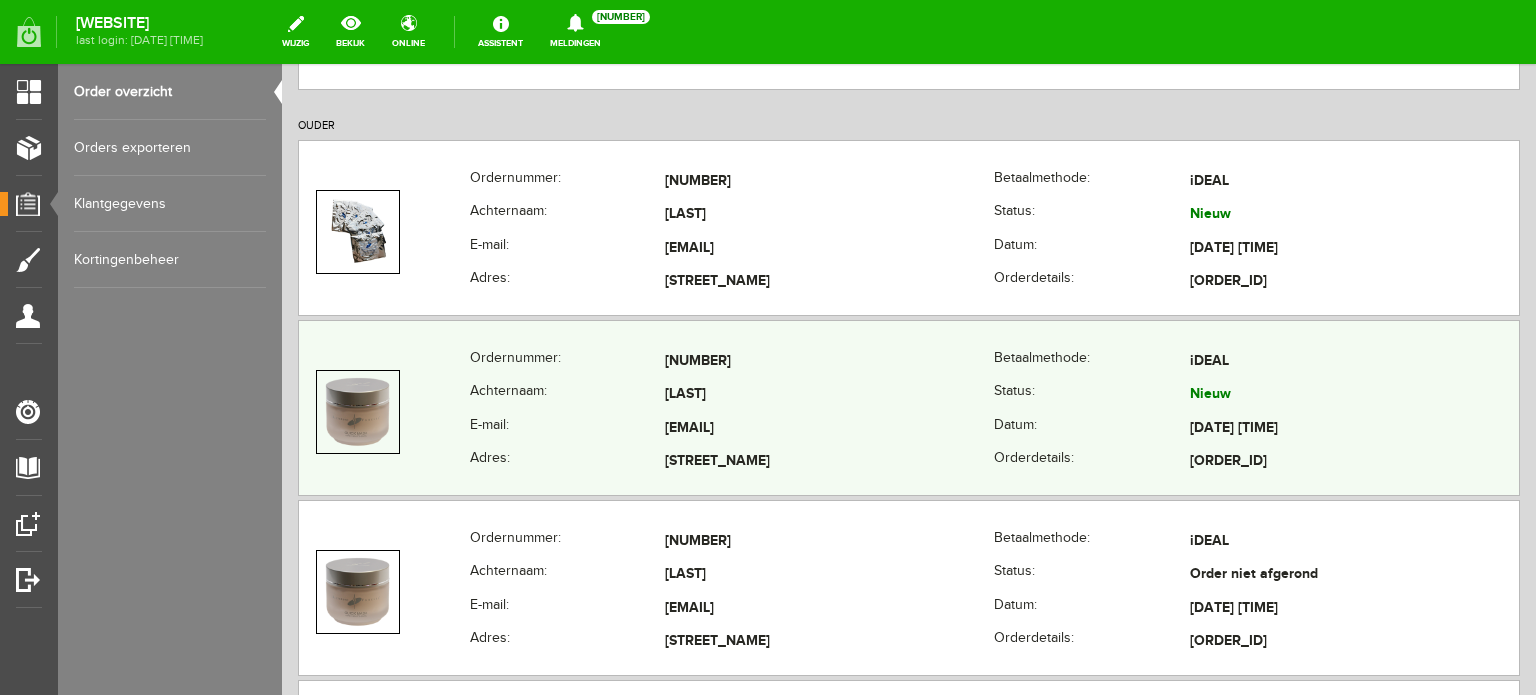 click on "[LAST_NAME]" at bounding box center (829, 396) 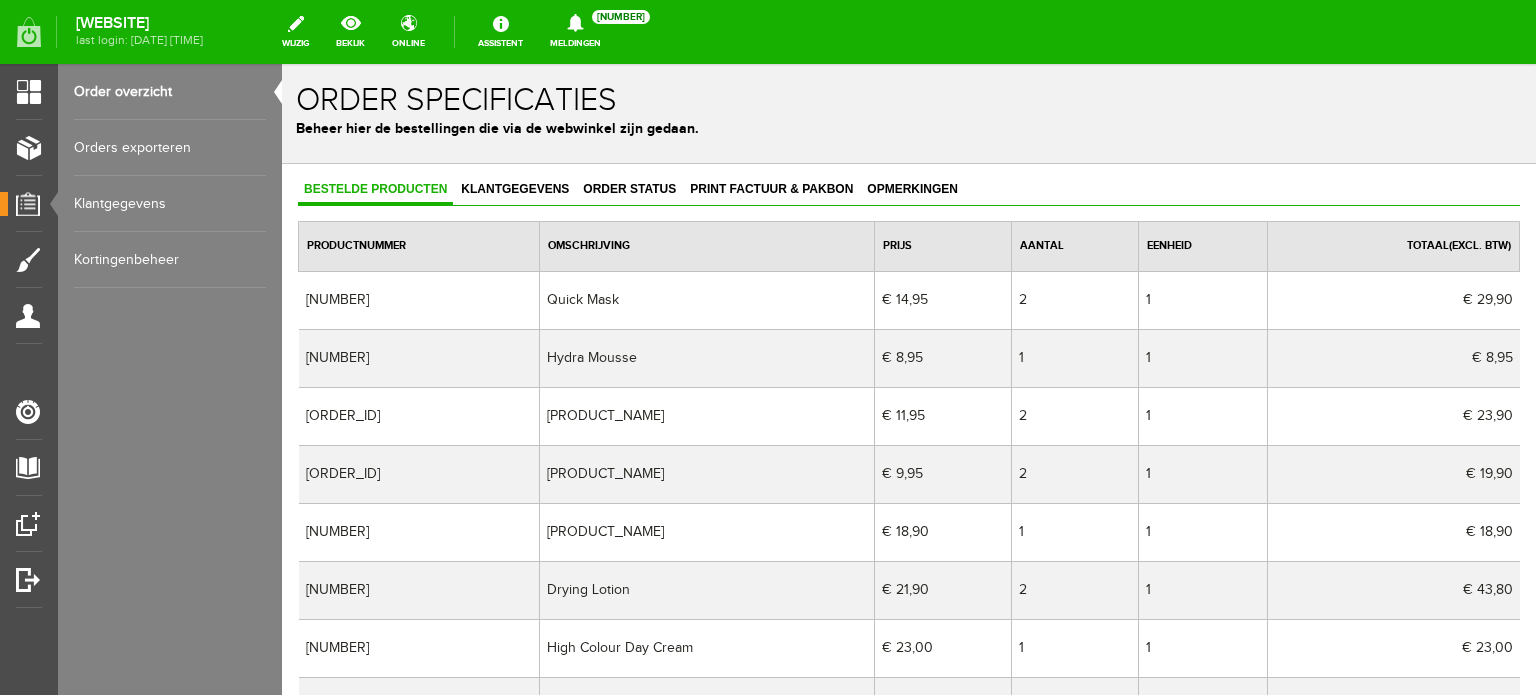 scroll, scrollTop: 0, scrollLeft: 0, axis: both 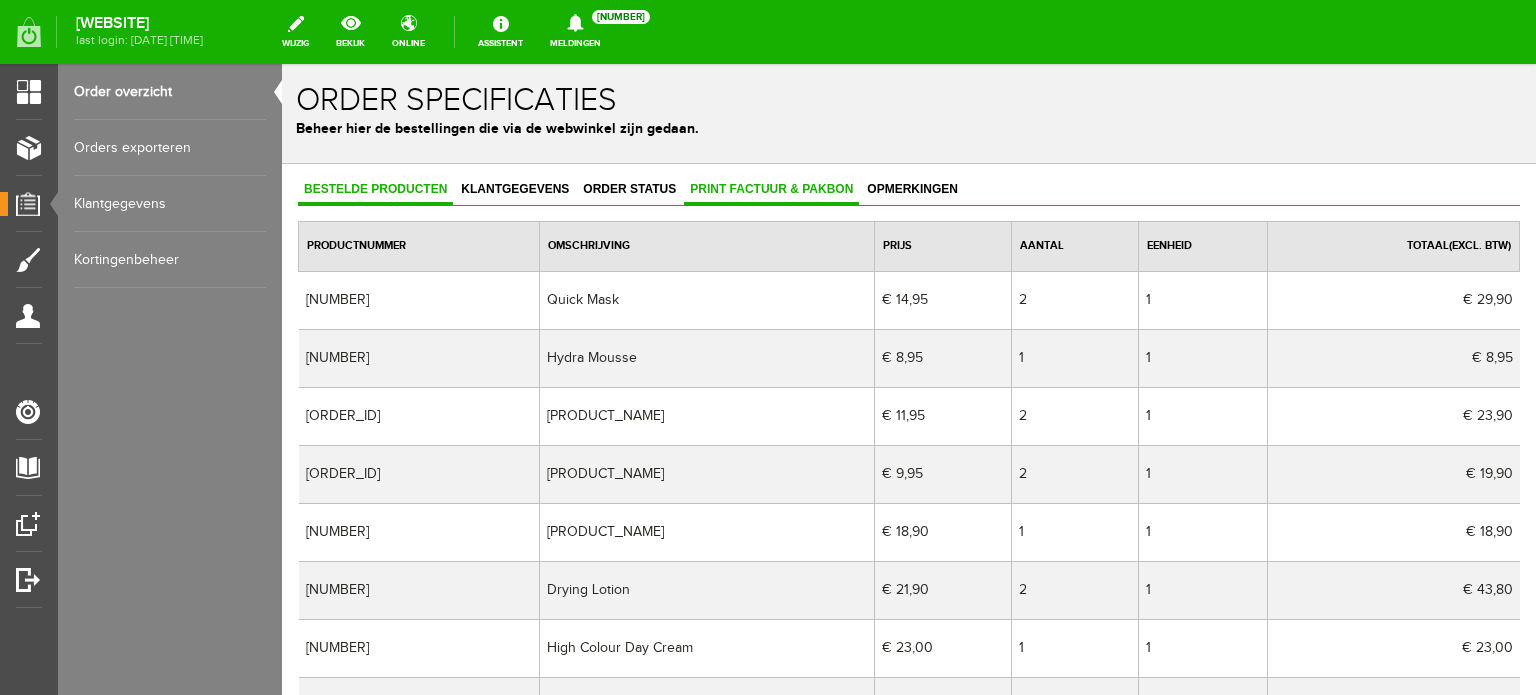 click on "Print factuur & pakbon" at bounding box center [771, 189] 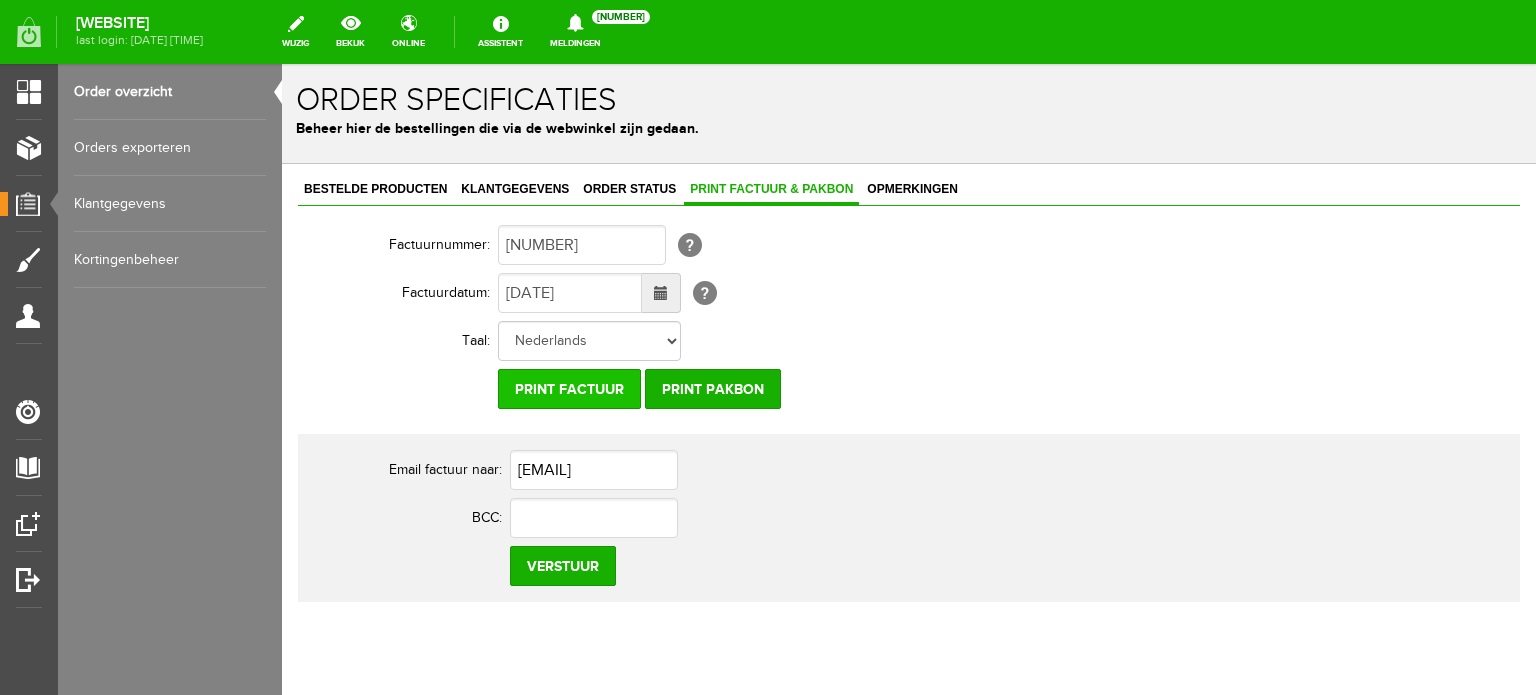 click on "Print factuur" at bounding box center [569, 389] 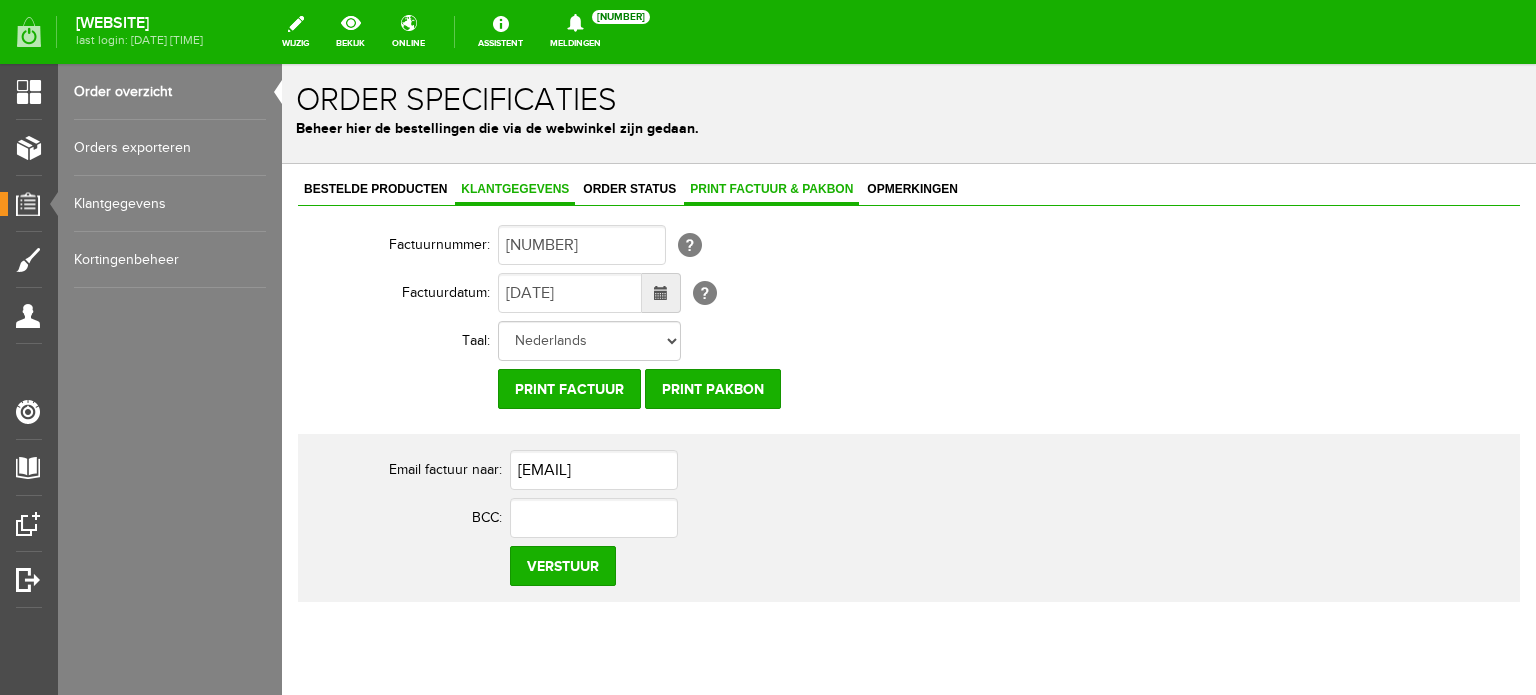 click on "Klantgegevens" at bounding box center (515, 189) 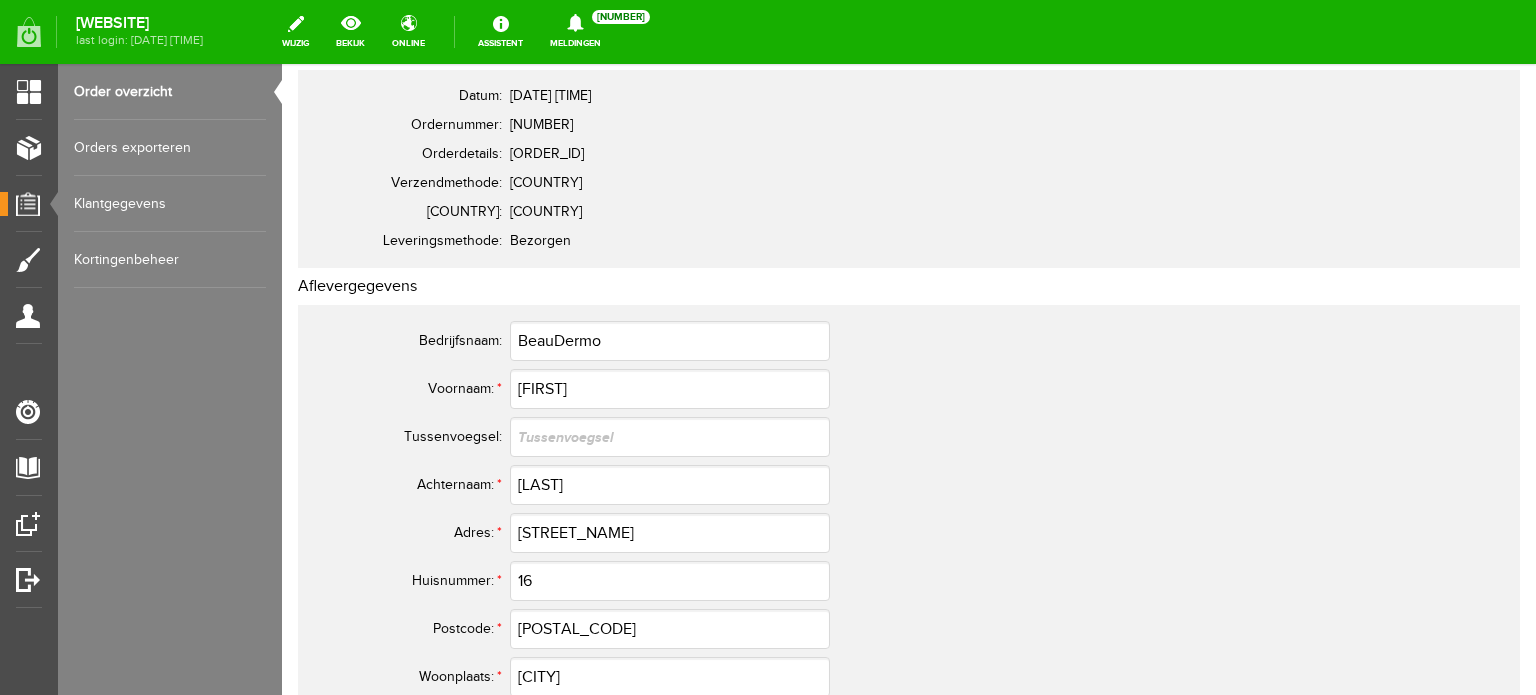scroll, scrollTop: 0, scrollLeft: 0, axis: both 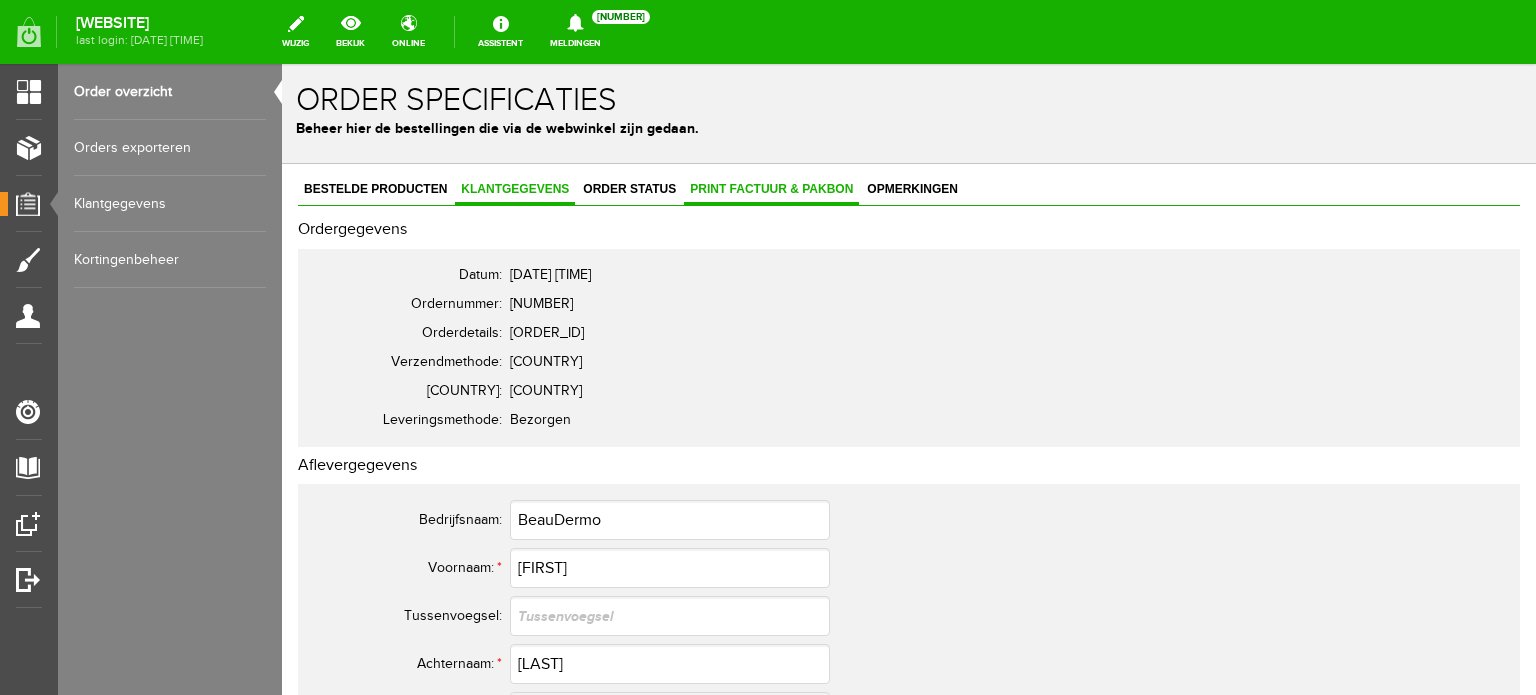 click on "Print factuur & pakbon" at bounding box center (771, 189) 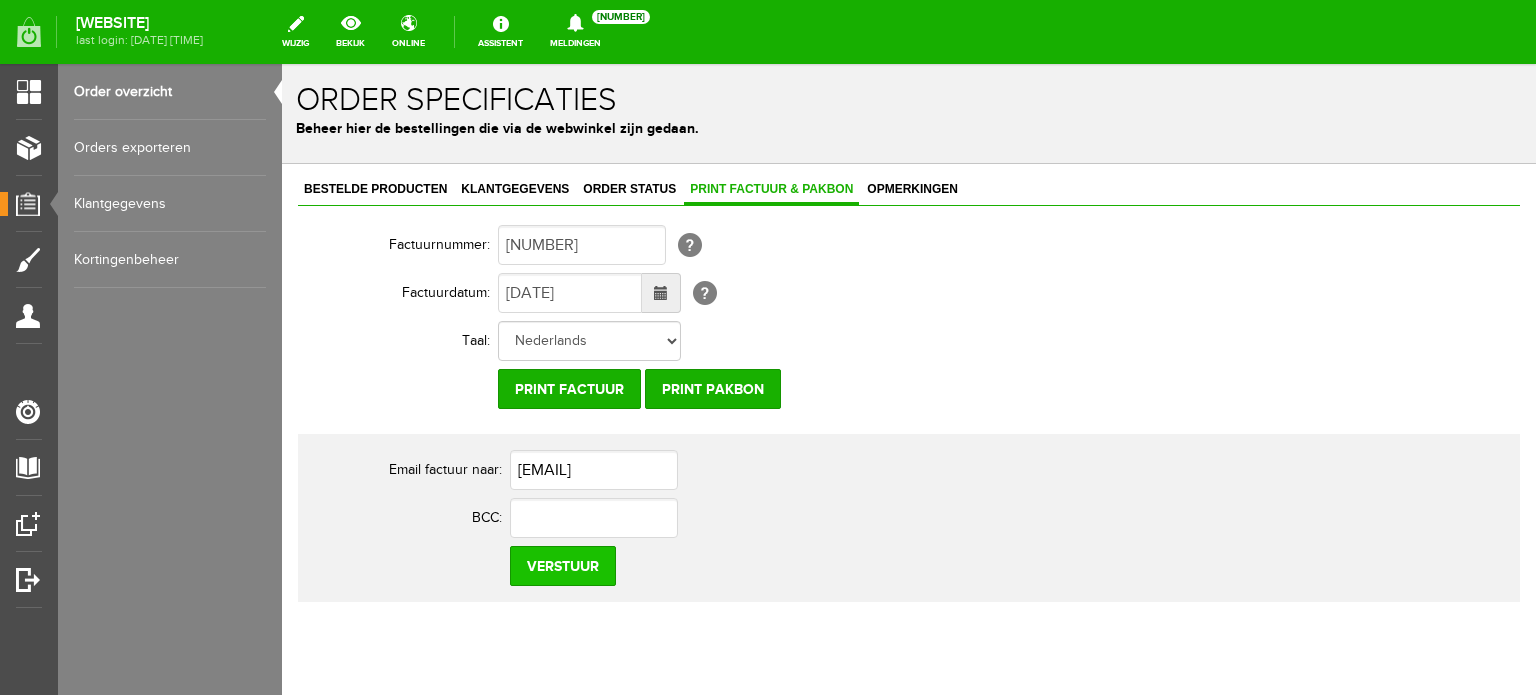 click on "Verstuur" at bounding box center [563, 566] 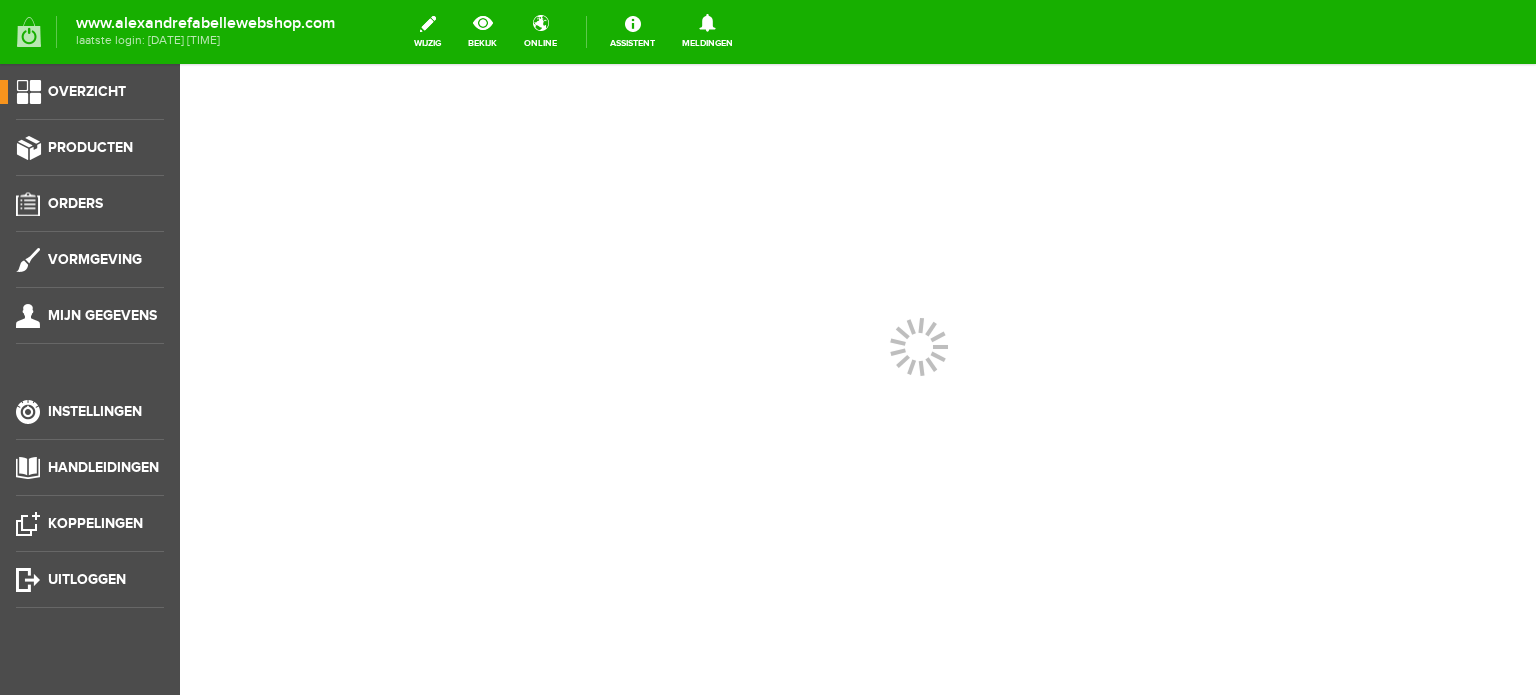 scroll, scrollTop: 0, scrollLeft: 0, axis: both 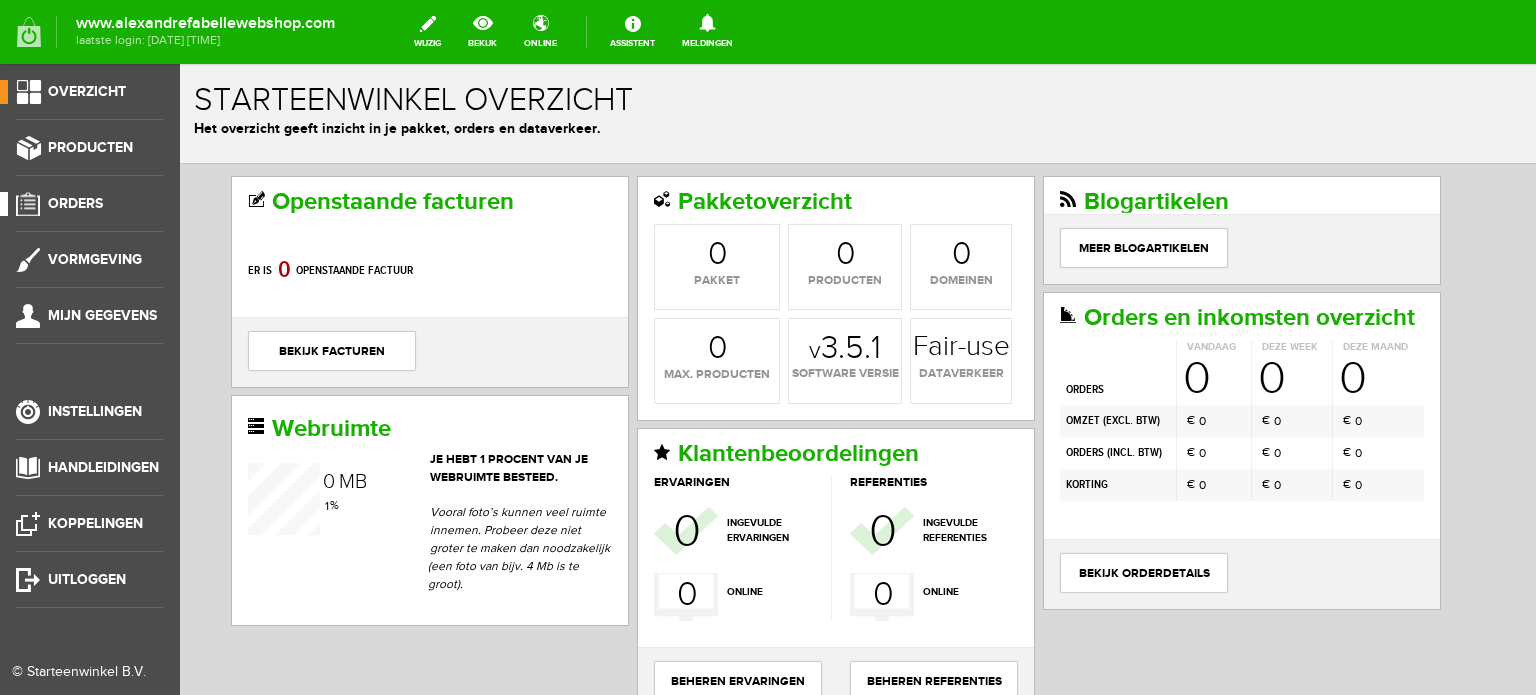 click on "Orders" at bounding box center [75, 203] 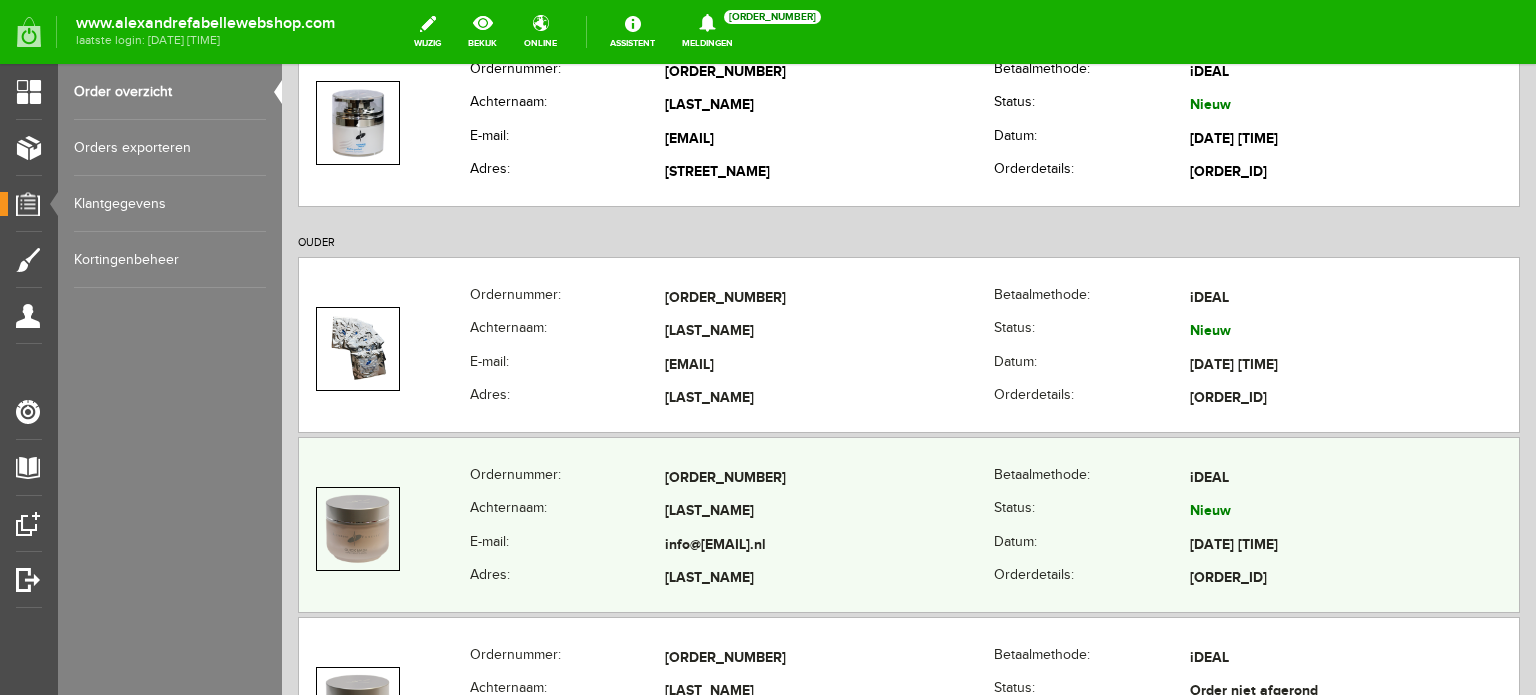 scroll, scrollTop: 400, scrollLeft: 0, axis: vertical 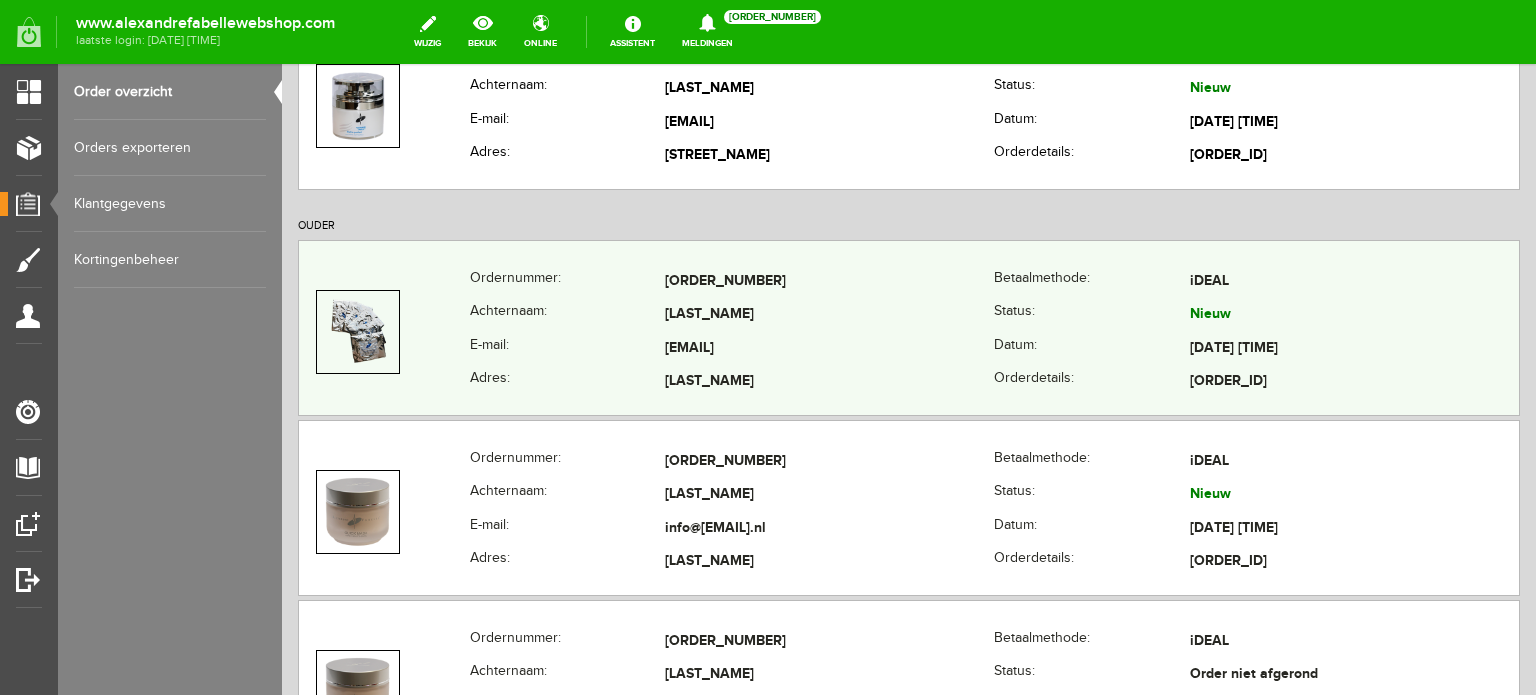 click on "[LAST_NAME]" at bounding box center (829, 316) 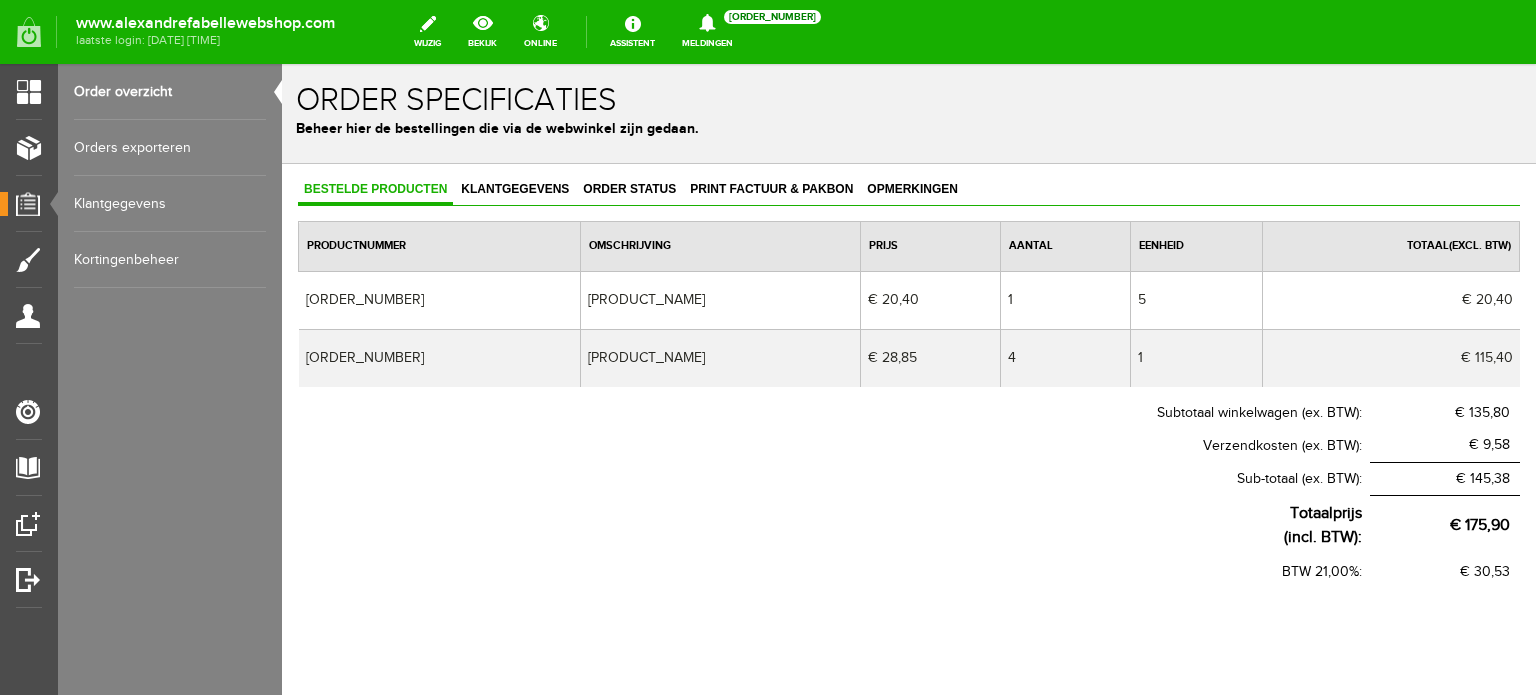 scroll, scrollTop: 0, scrollLeft: 0, axis: both 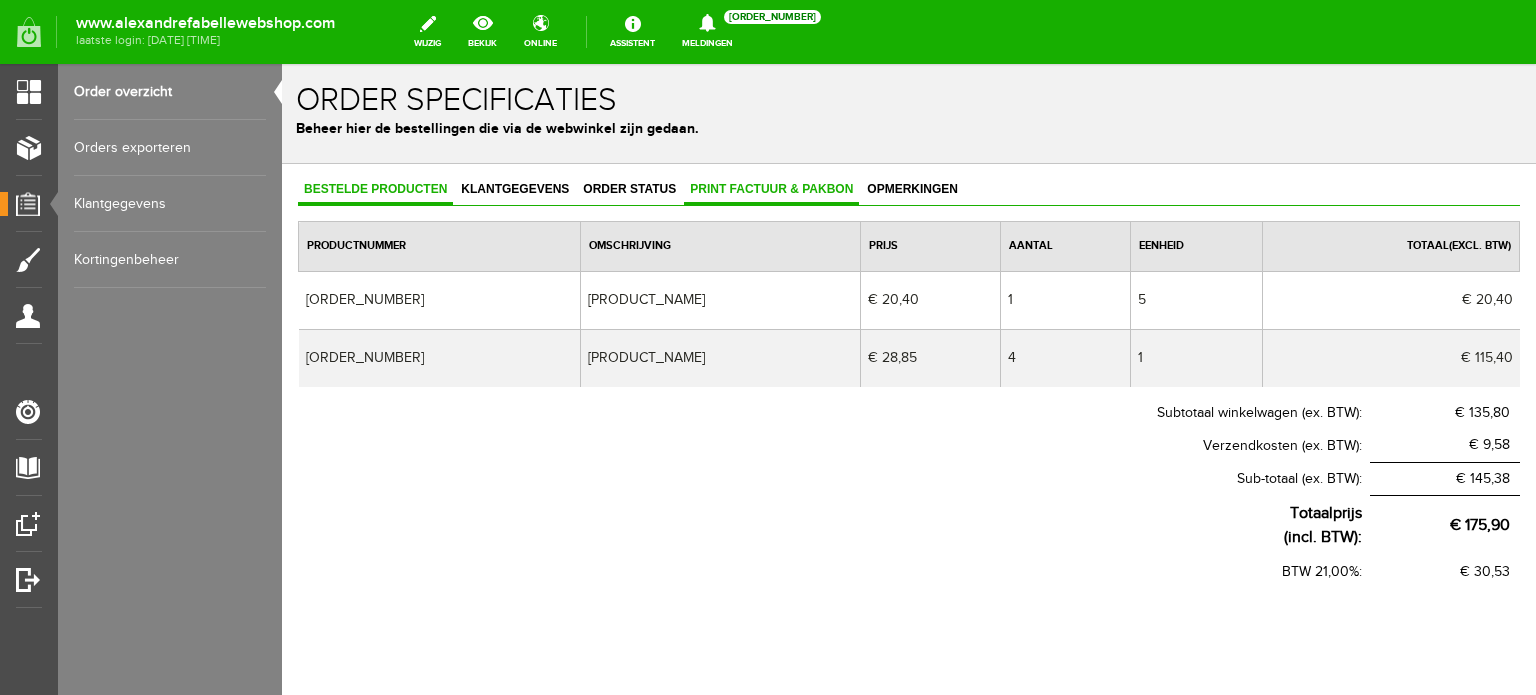 click on "Print factuur & pakbon" at bounding box center [771, 189] 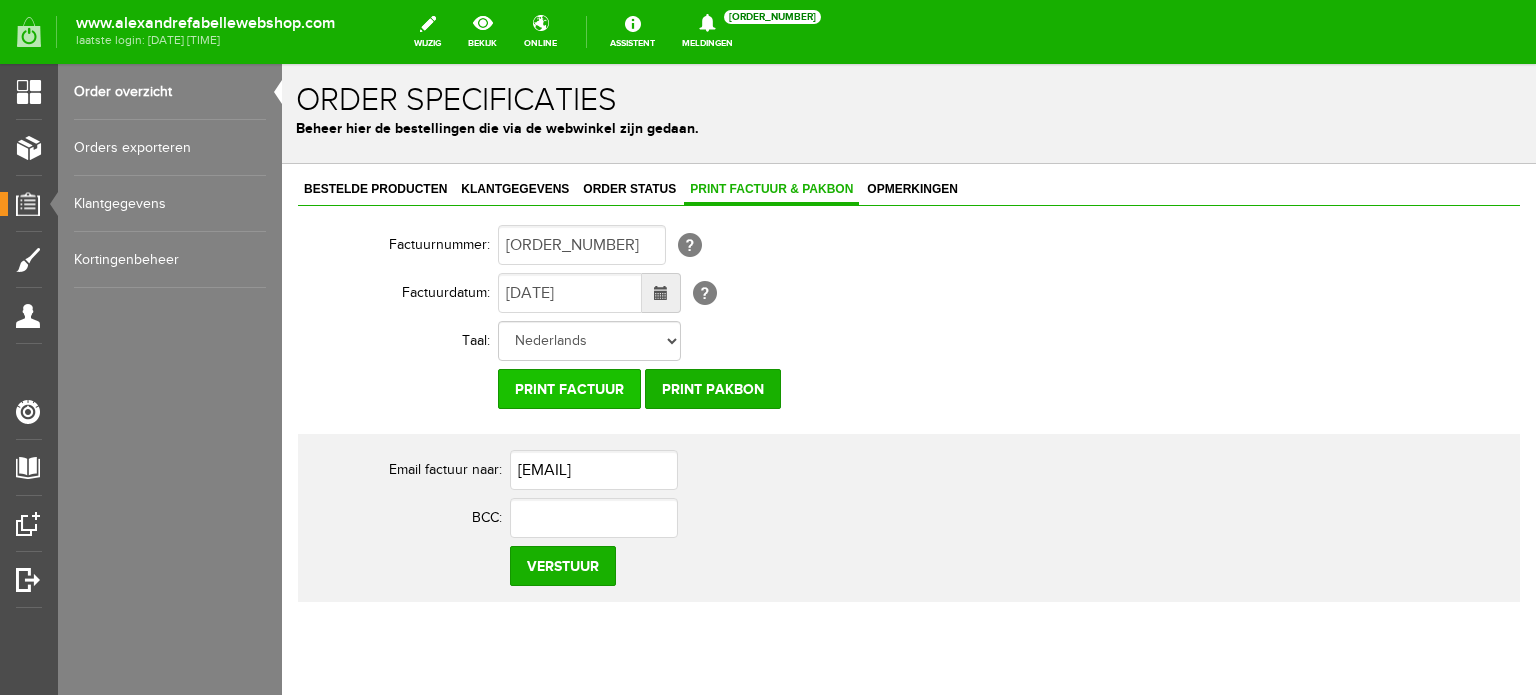 click on "Print factuur" at bounding box center [569, 389] 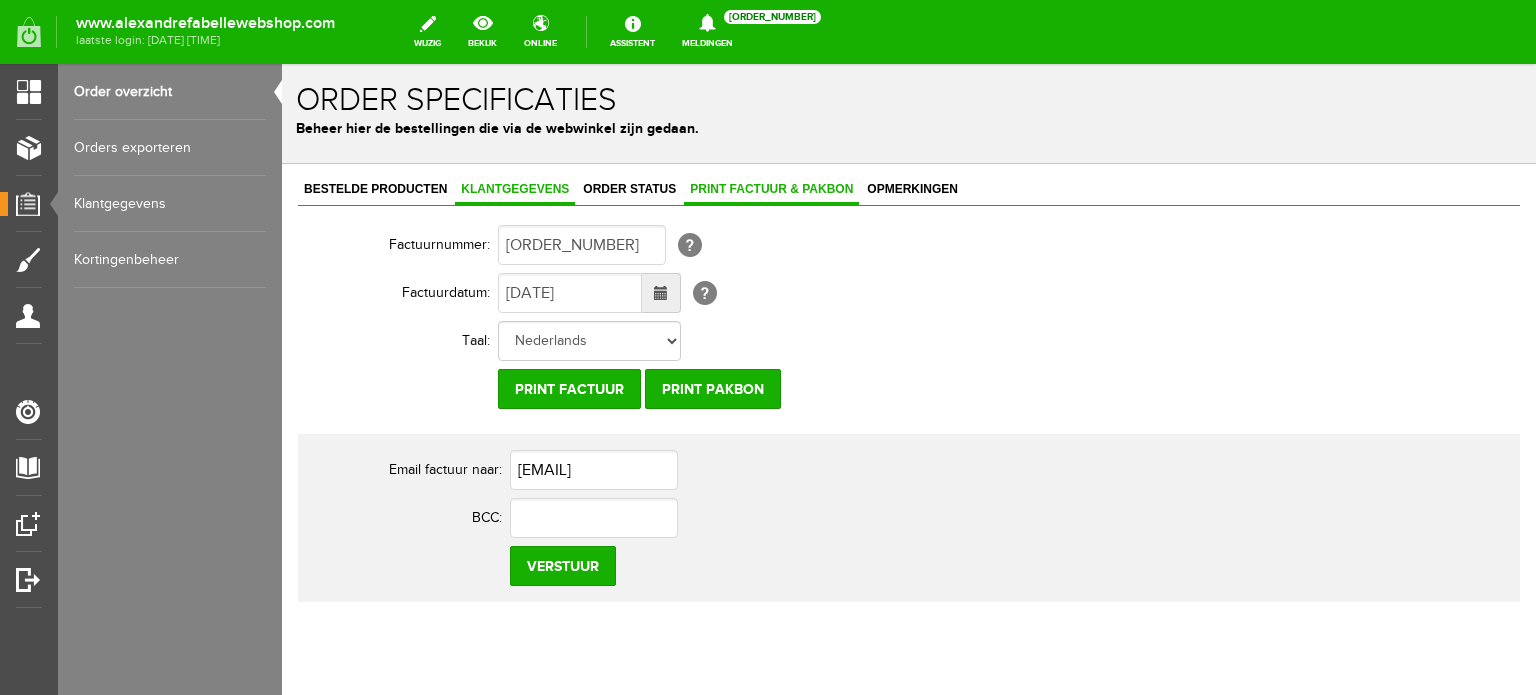 click on "Klantgegevens" at bounding box center [515, 189] 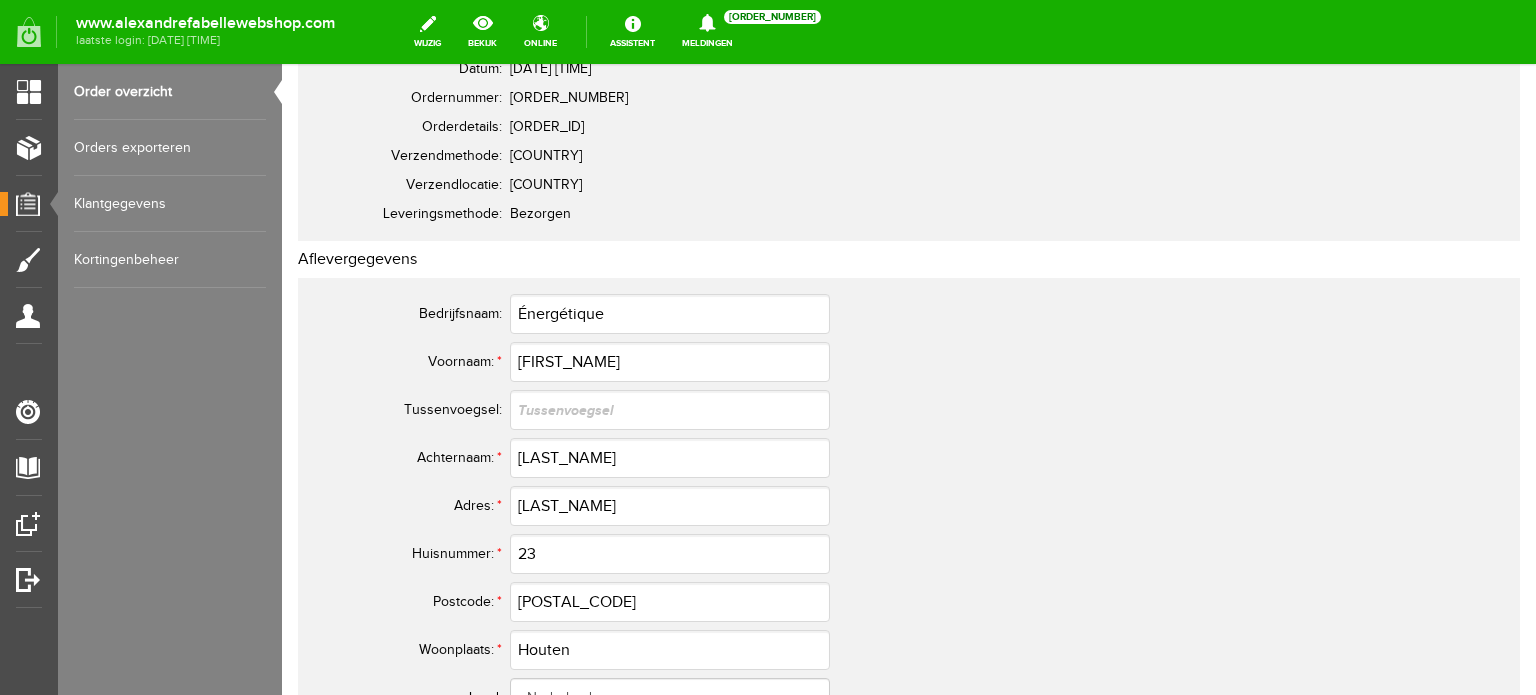 scroll, scrollTop: 200, scrollLeft: 0, axis: vertical 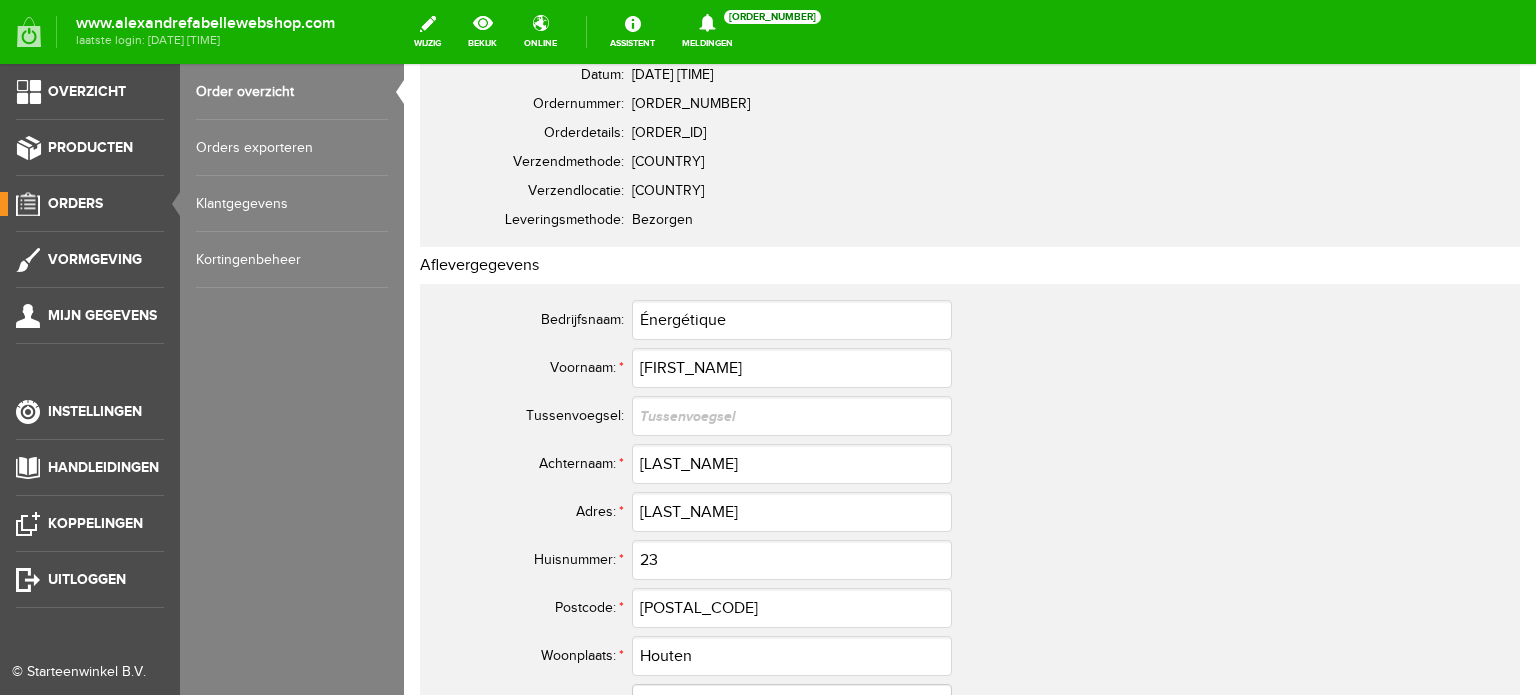 click on "Orders" at bounding box center [75, 203] 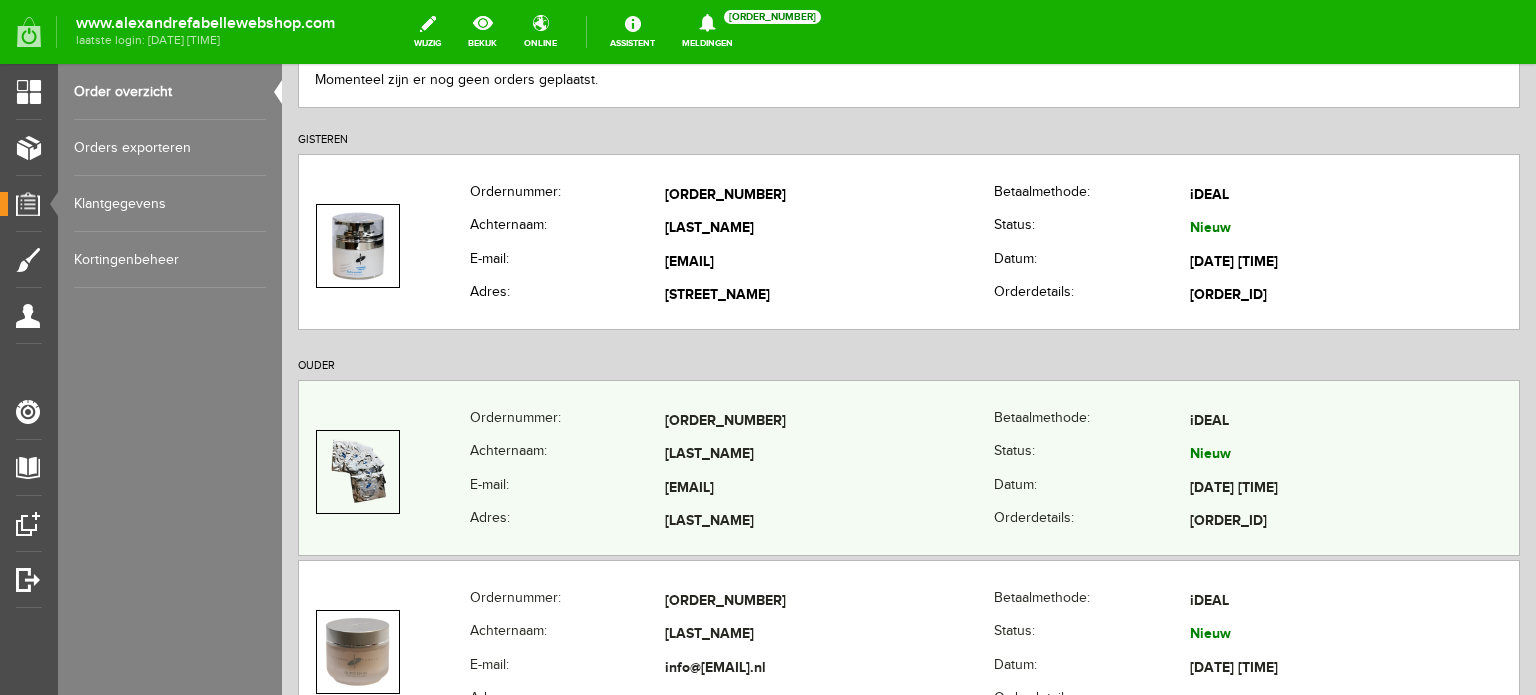scroll, scrollTop: 400, scrollLeft: 0, axis: vertical 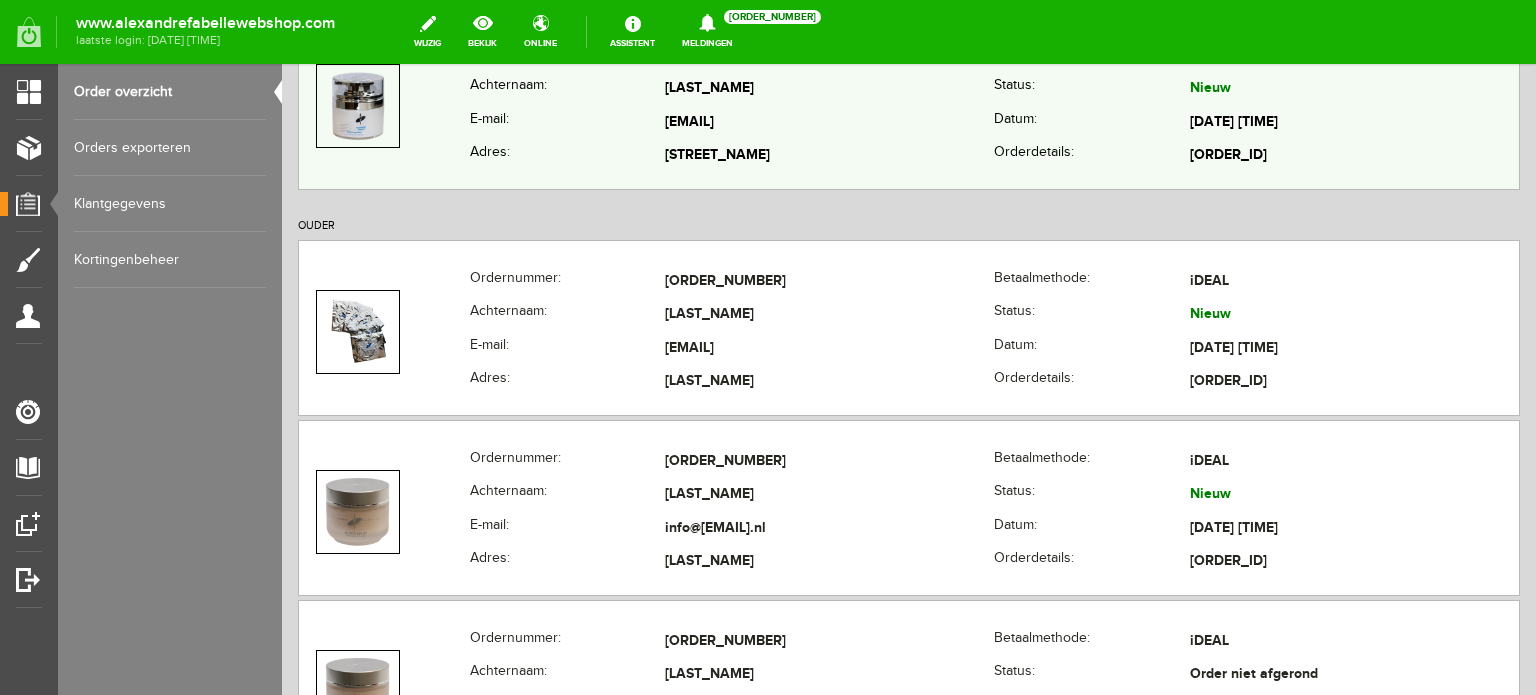 click on "[LAST_NAME]" at bounding box center (829, 90) 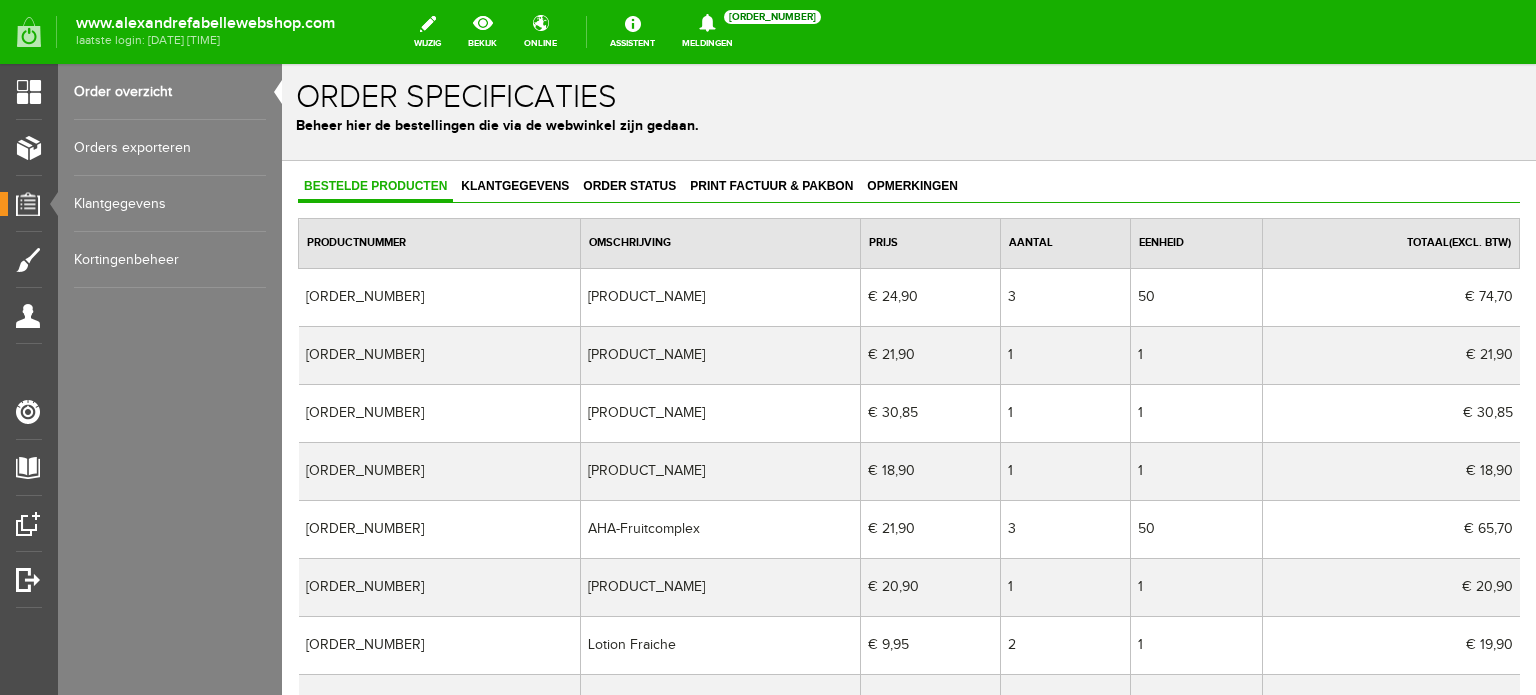 scroll, scrollTop: 0, scrollLeft: 0, axis: both 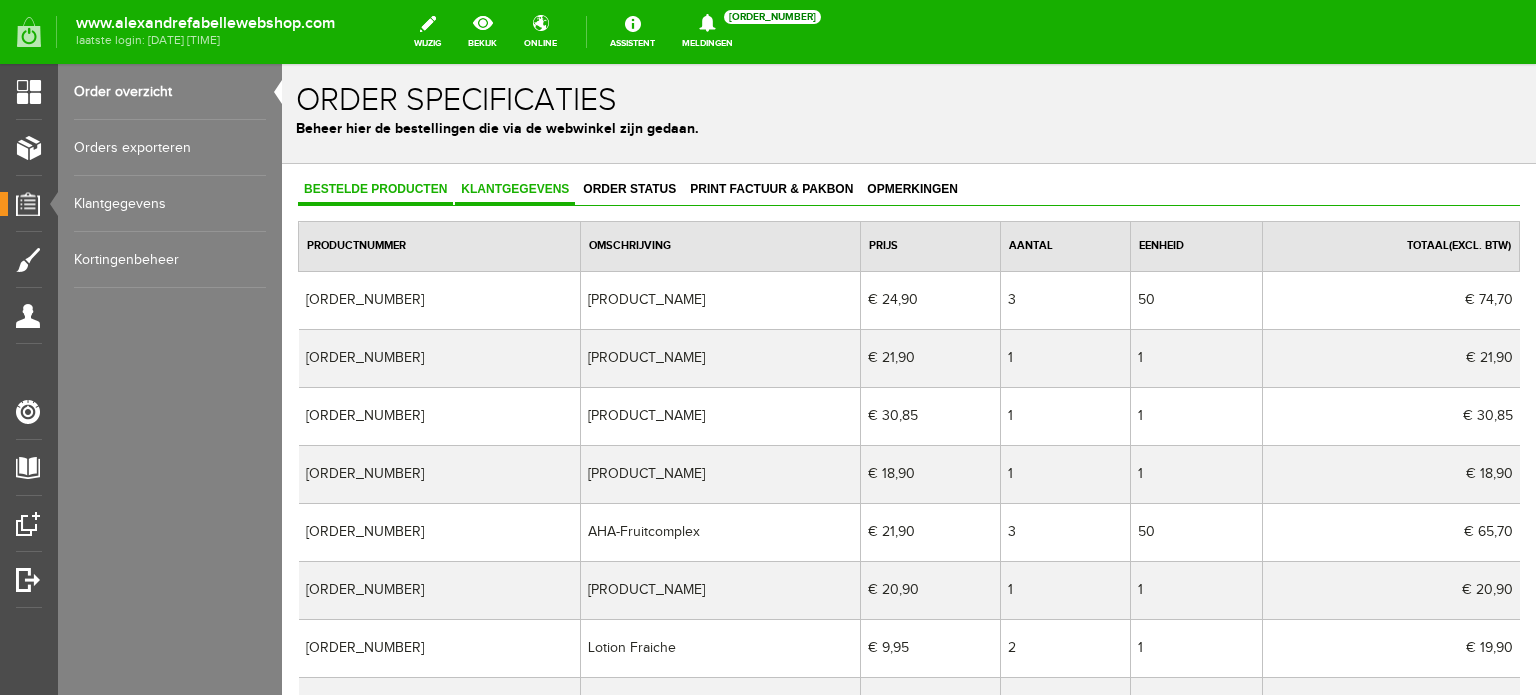 click on "Klantgegevens" at bounding box center (515, 189) 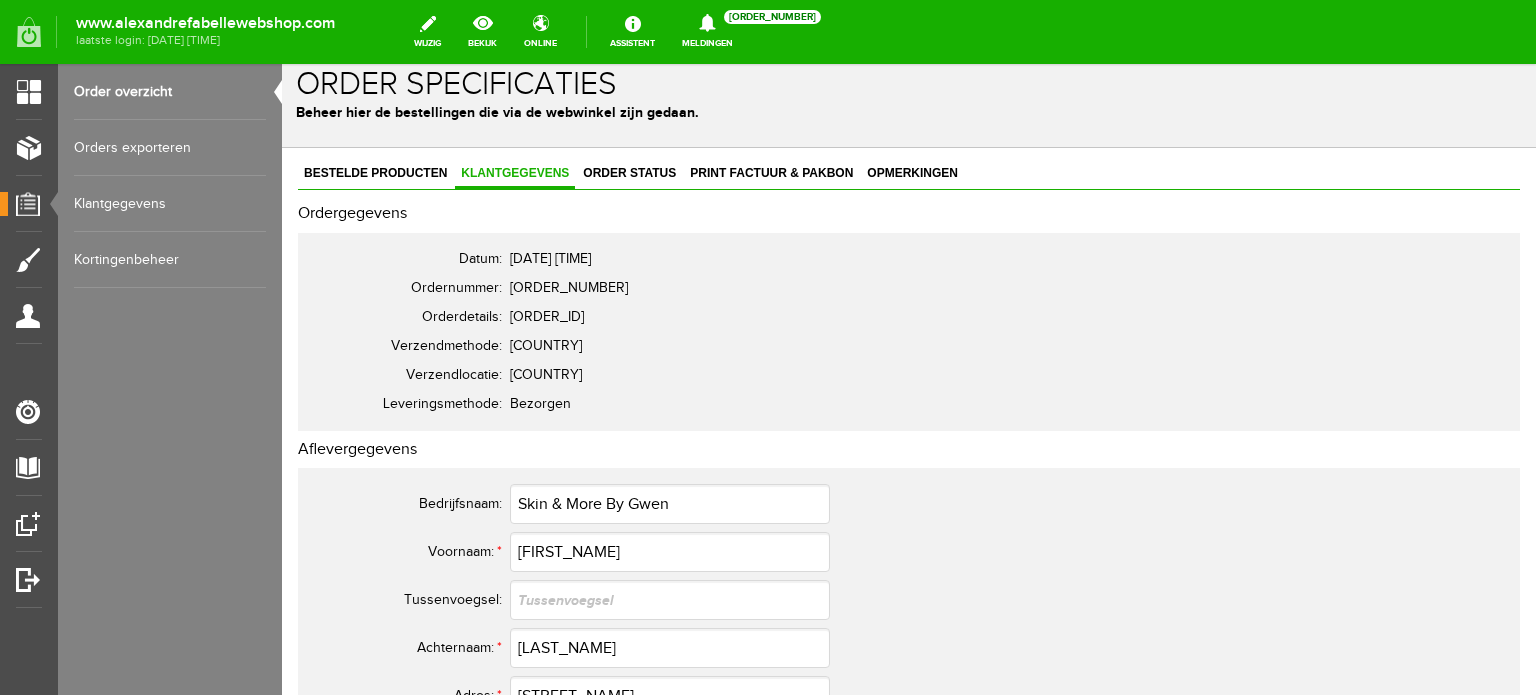 scroll, scrollTop: 0, scrollLeft: 0, axis: both 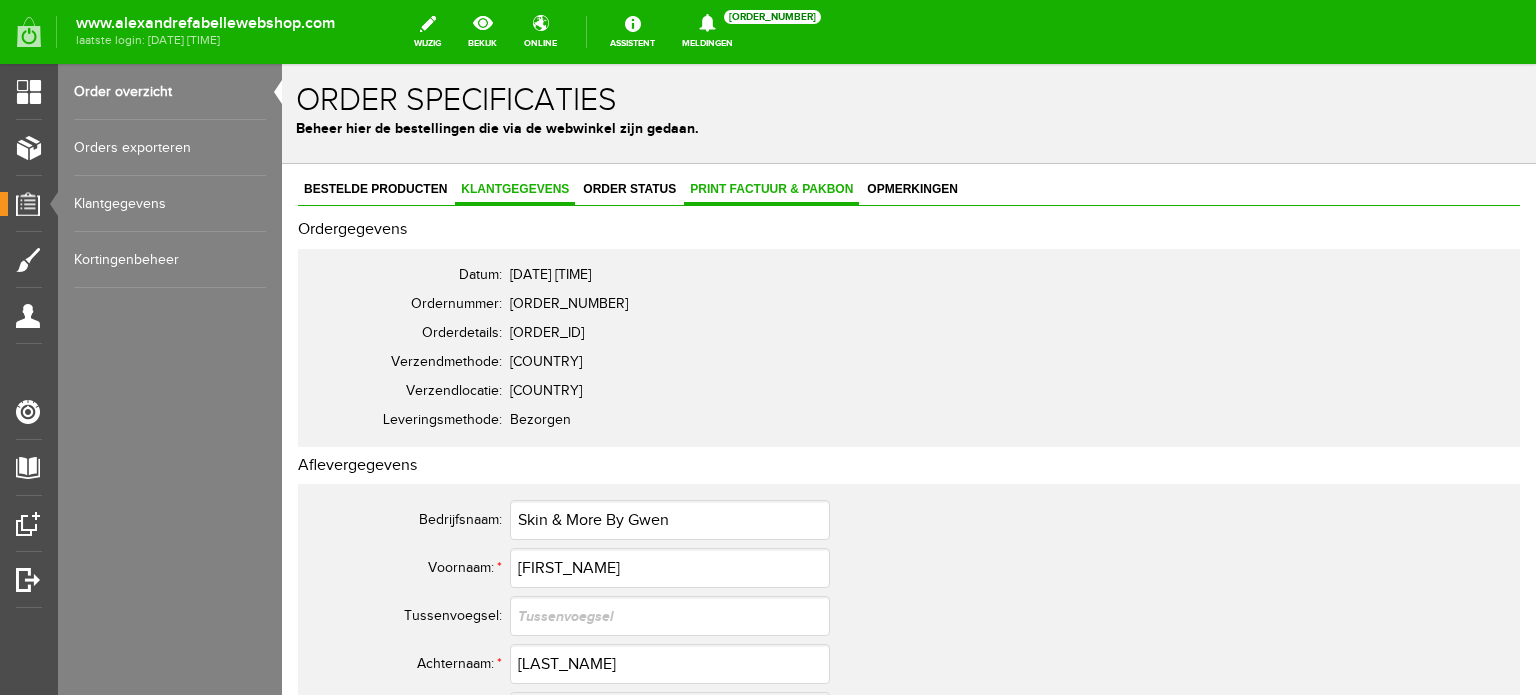click on "Print factuur & pakbon" at bounding box center (771, 189) 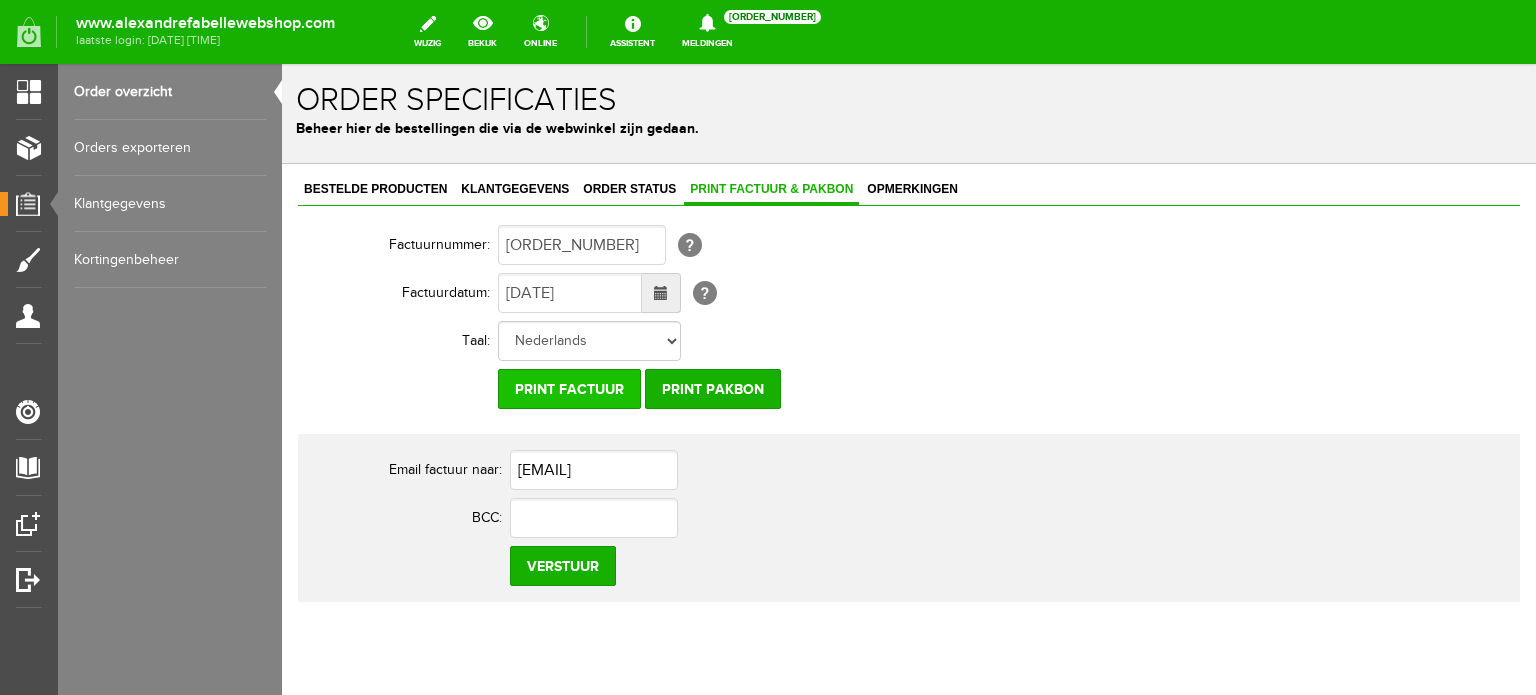 click on "Print factuur" at bounding box center (569, 389) 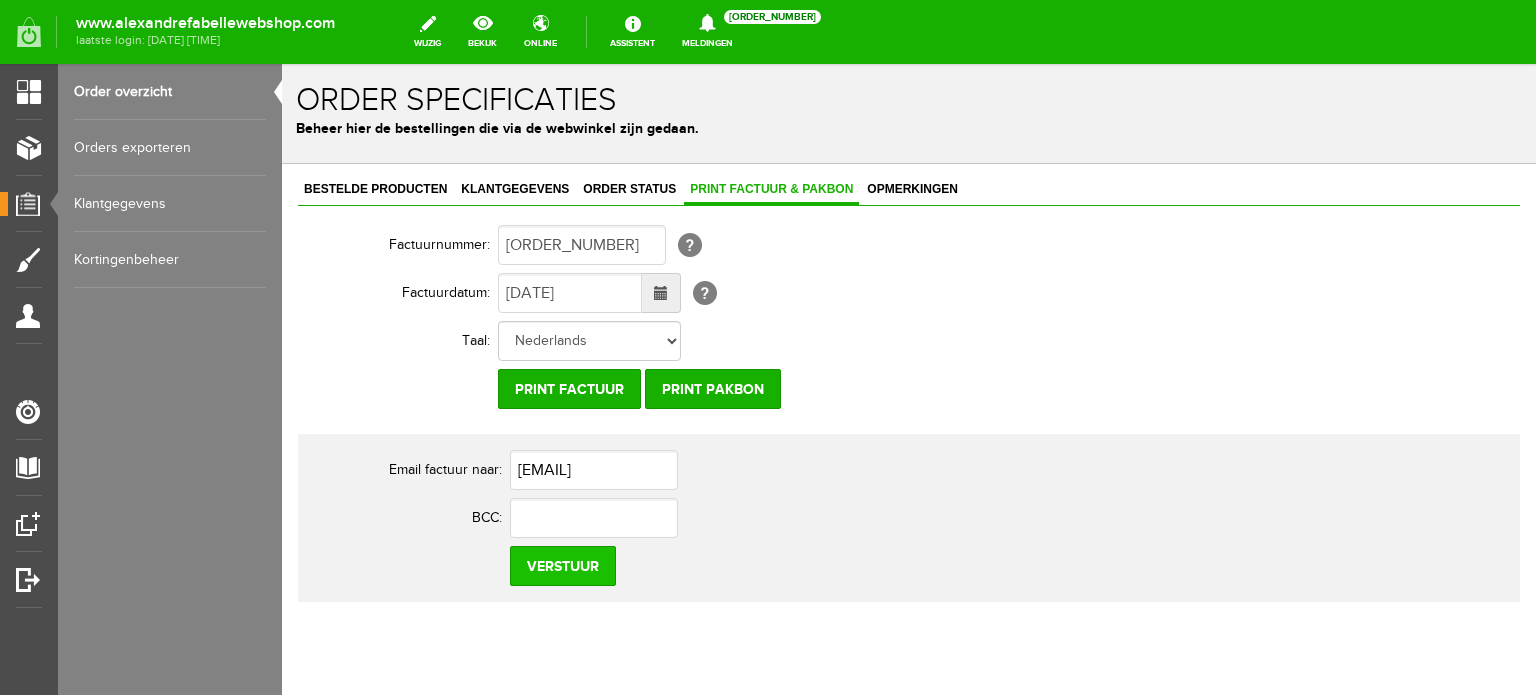 click on "Verstuur" at bounding box center [563, 566] 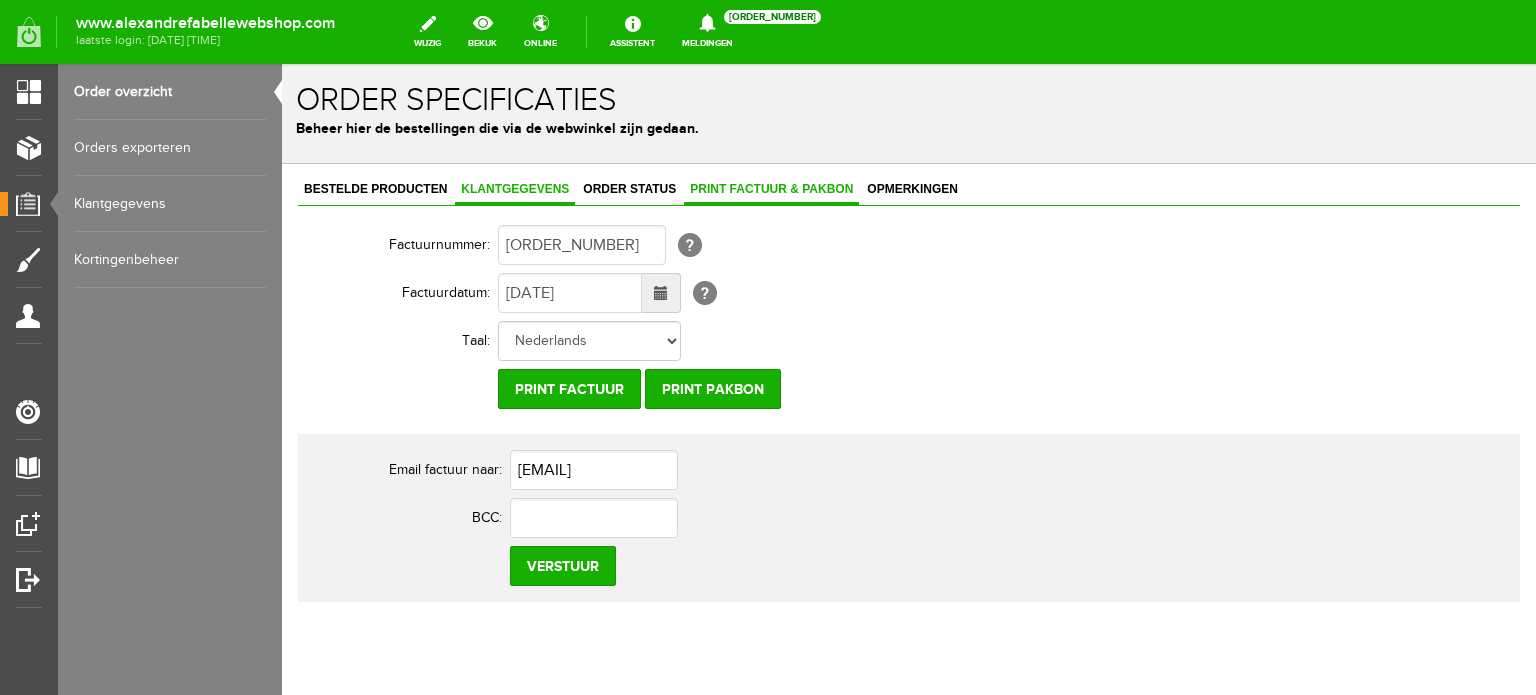 click on "Klantgegevens" at bounding box center (515, 189) 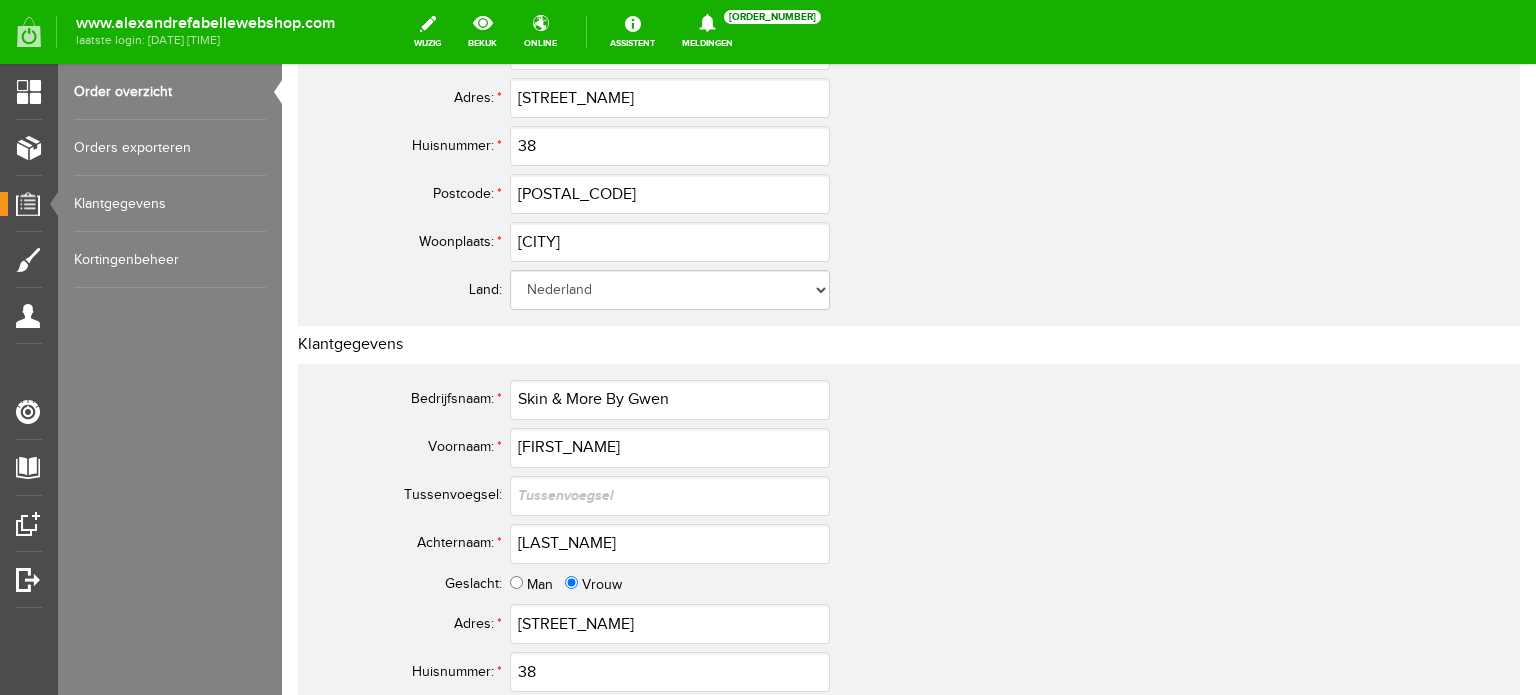 scroll, scrollTop: 300, scrollLeft: 0, axis: vertical 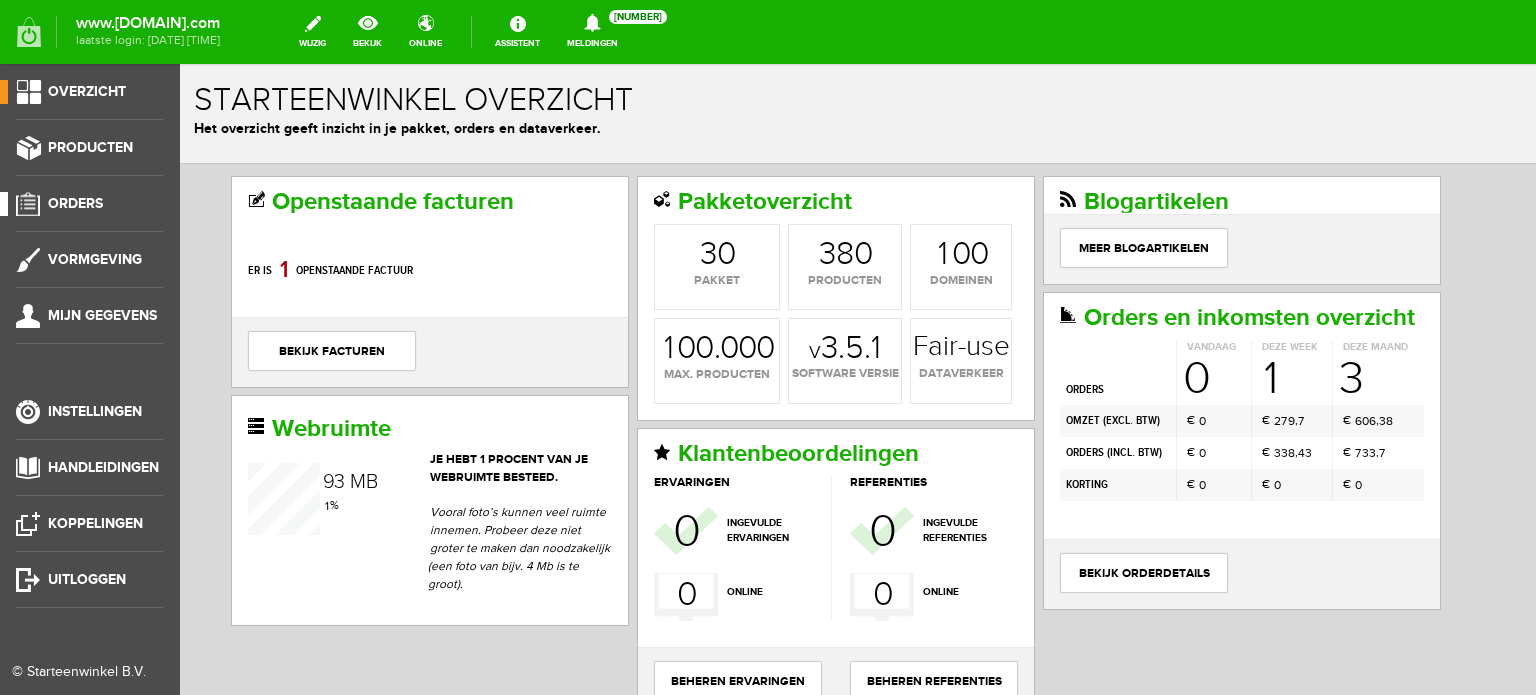 click on "Orders" at bounding box center (75, 203) 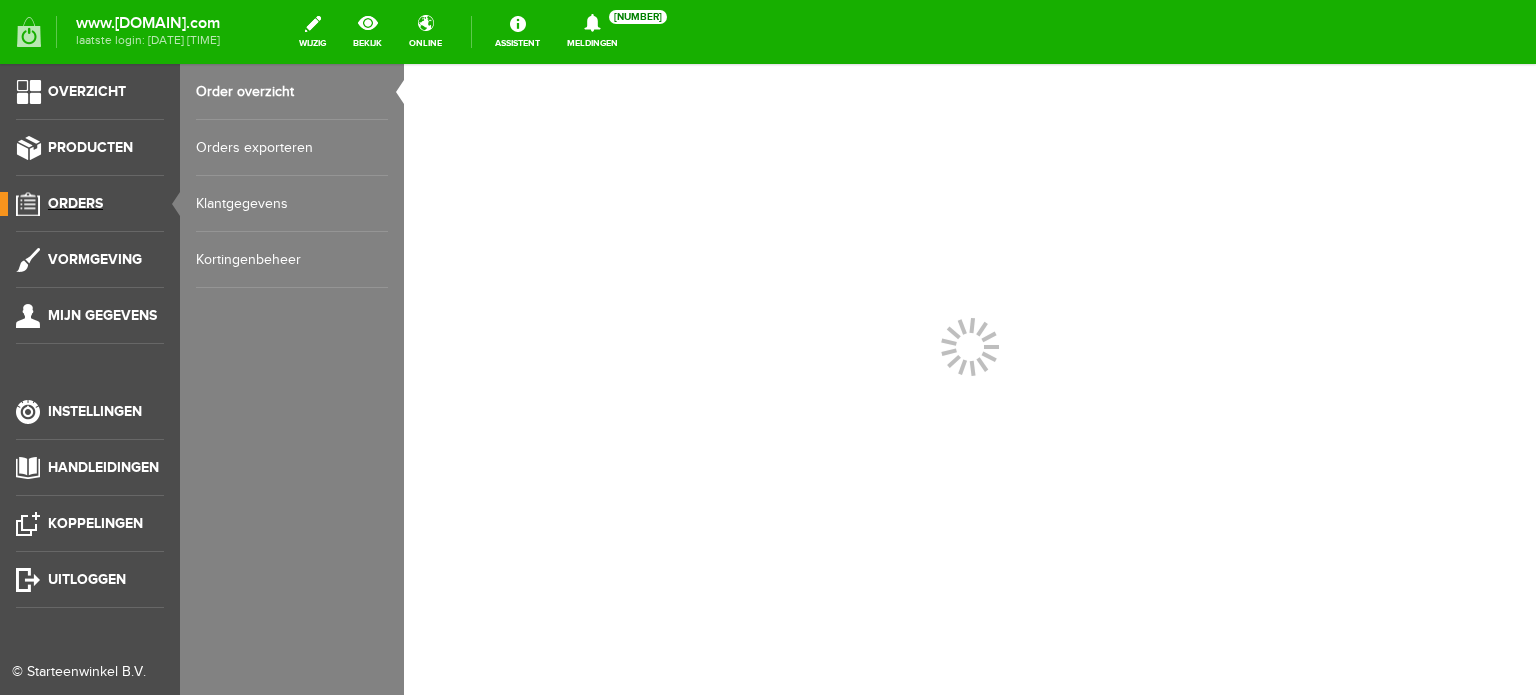 scroll, scrollTop: 0, scrollLeft: 0, axis: both 